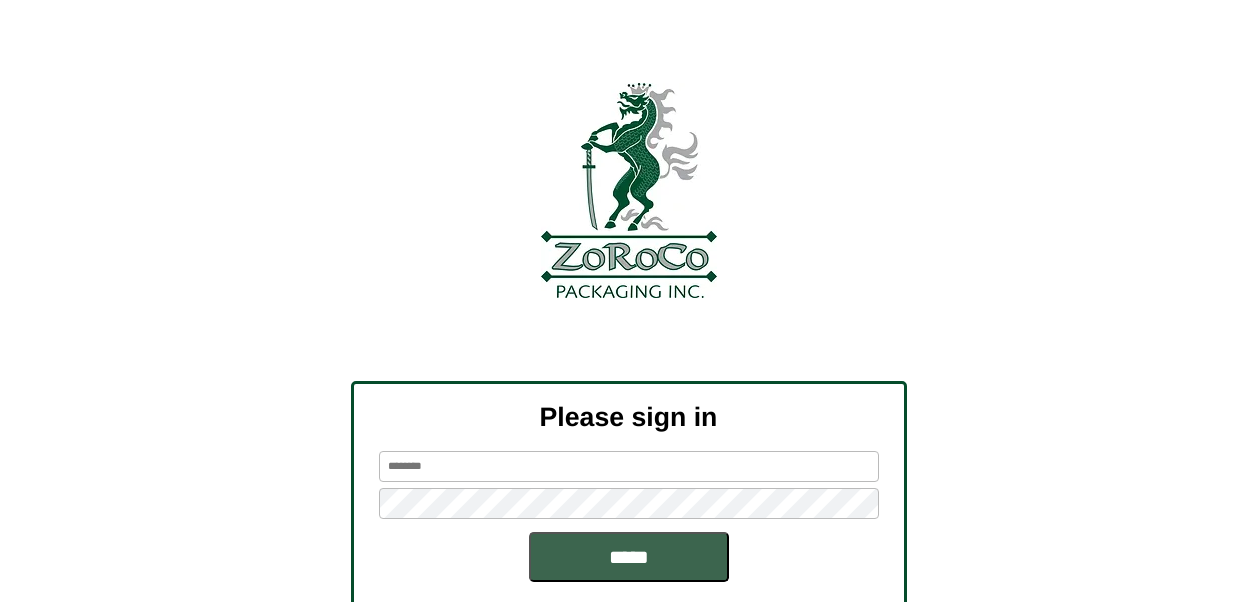 scroll, scrollTop: 0, scrollLeft: 0, axis: both 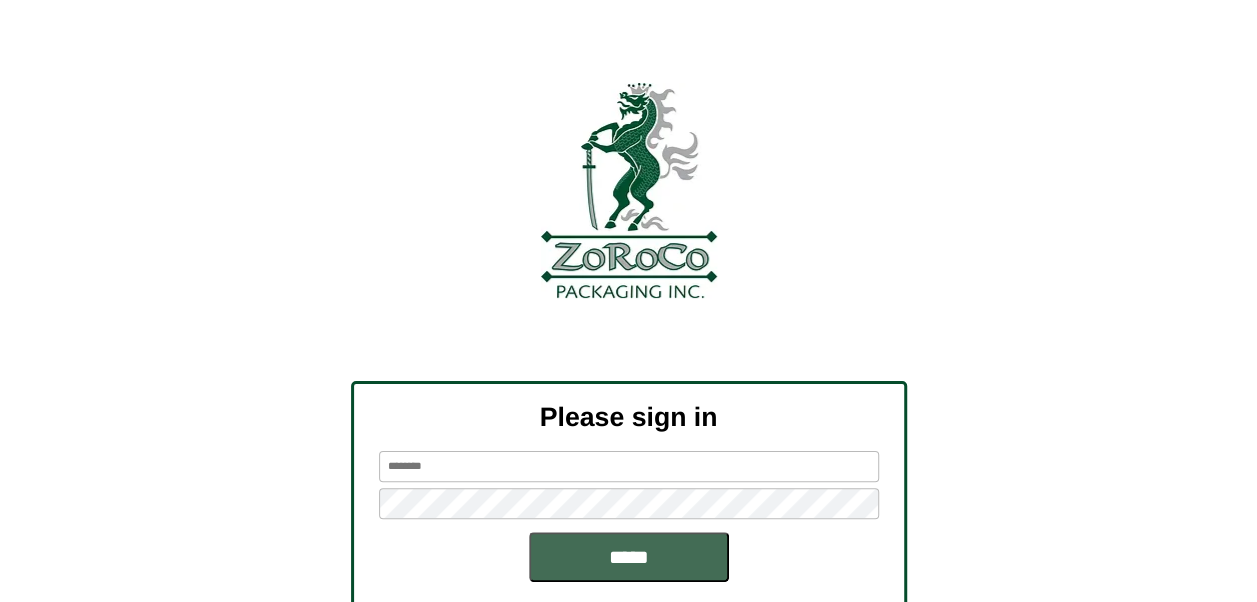 type on "*******" 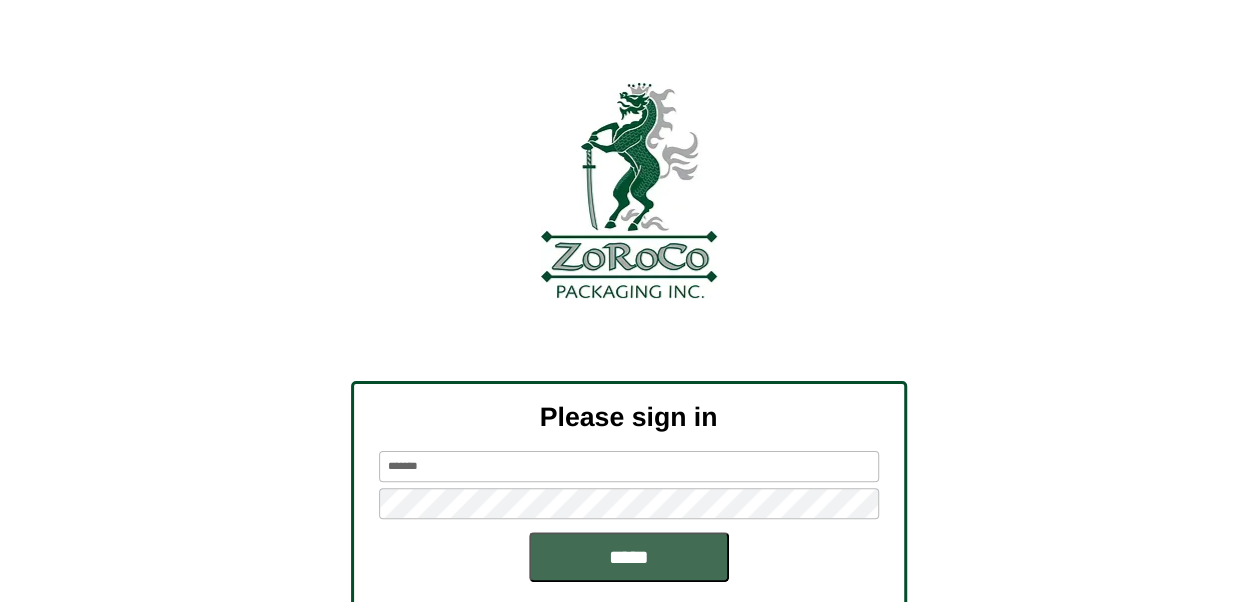 click on "*****" at bounding box center [629, 557] 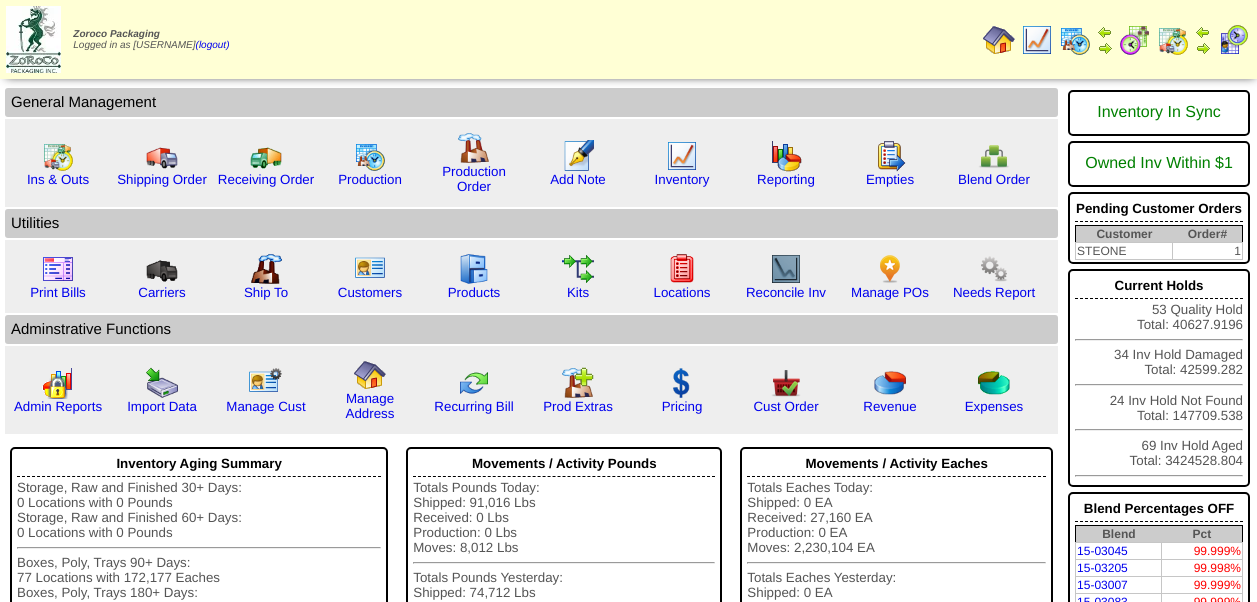 scroll, scrollTop: 0, scrollLeft: 0, axis: both 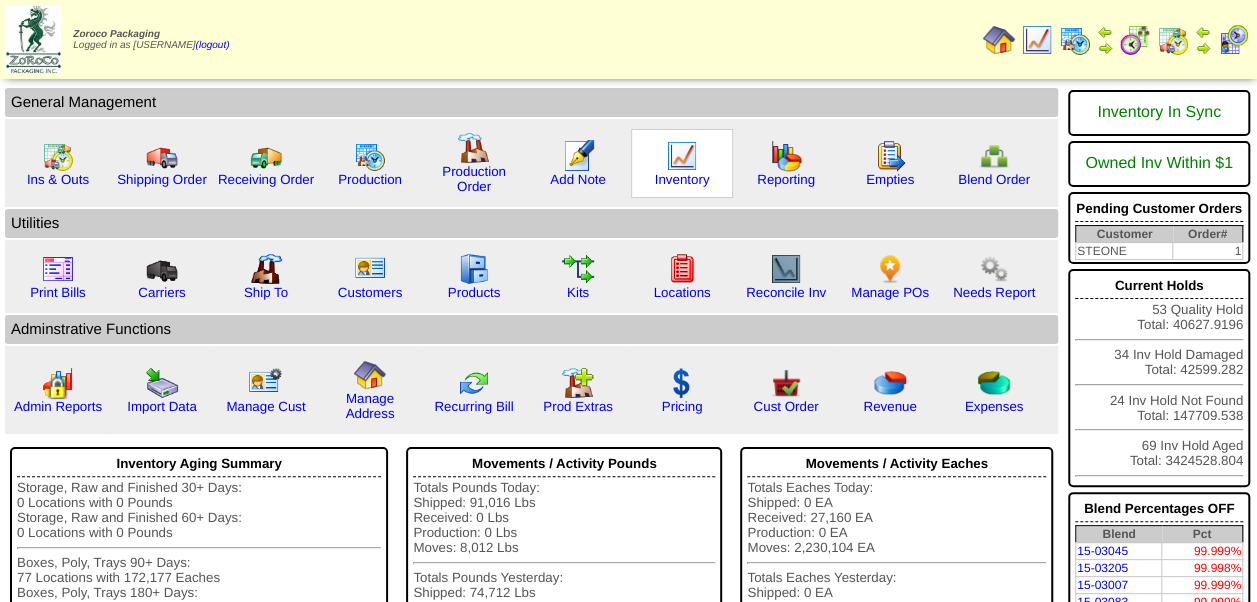 click at bounding box center [682, 156] 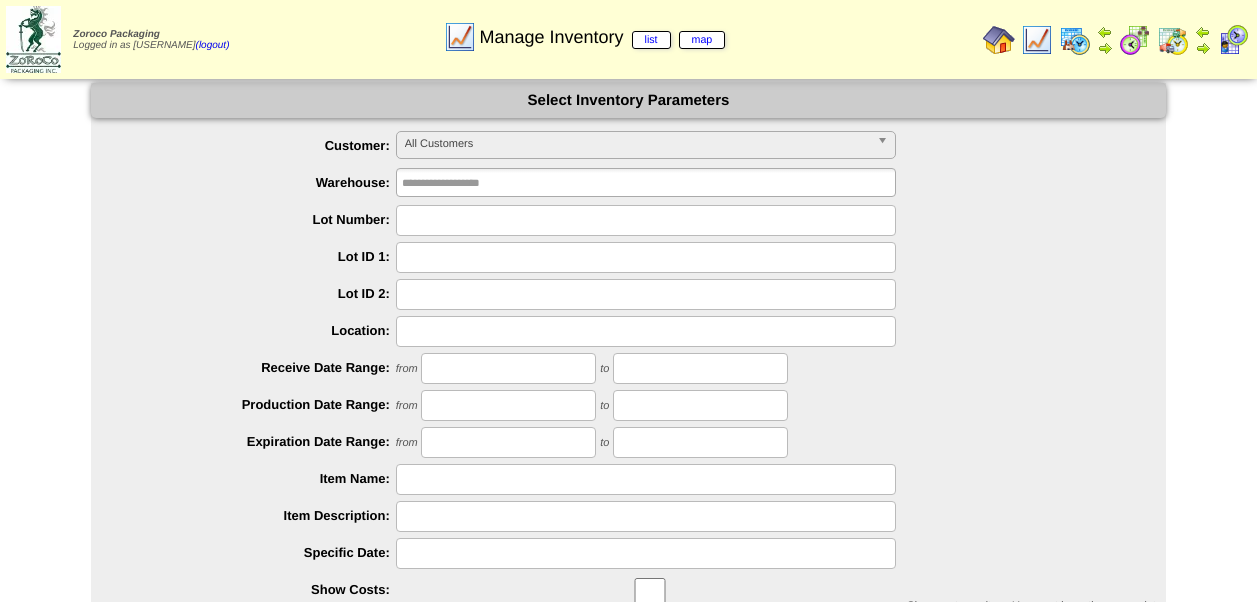 scroll, scrollTop: 0, scrollLeft: 0, axis: both 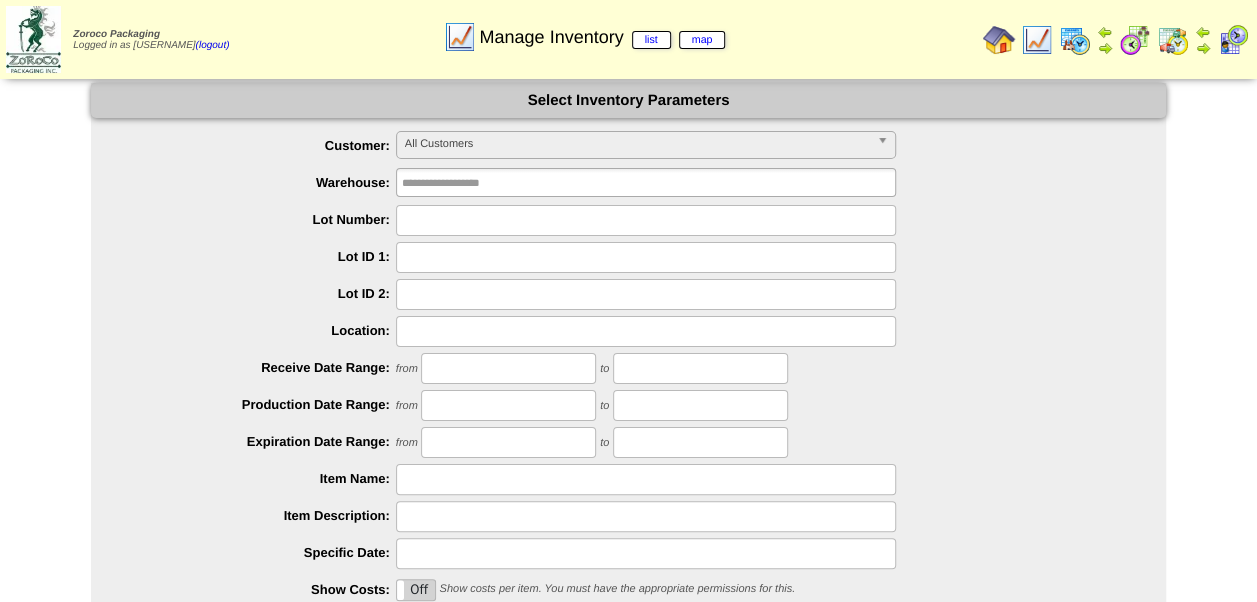 click on "All Customers" at bounding box center (637, 144) 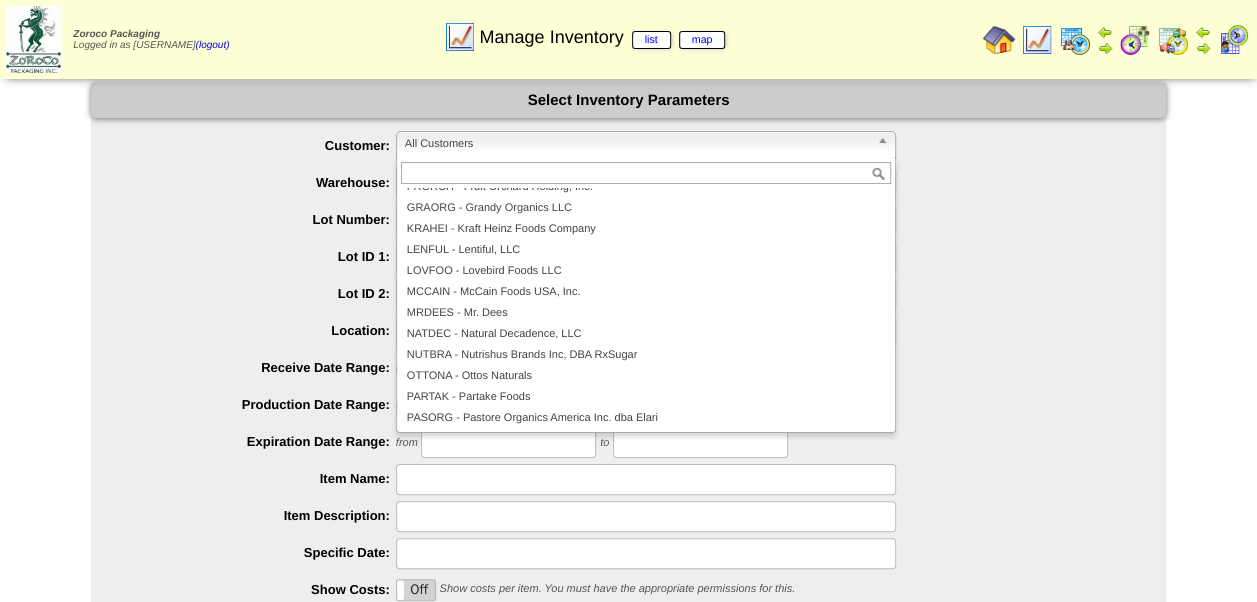 scroll, scrollTop: 300, scrollLeft: 0, axis: vertical 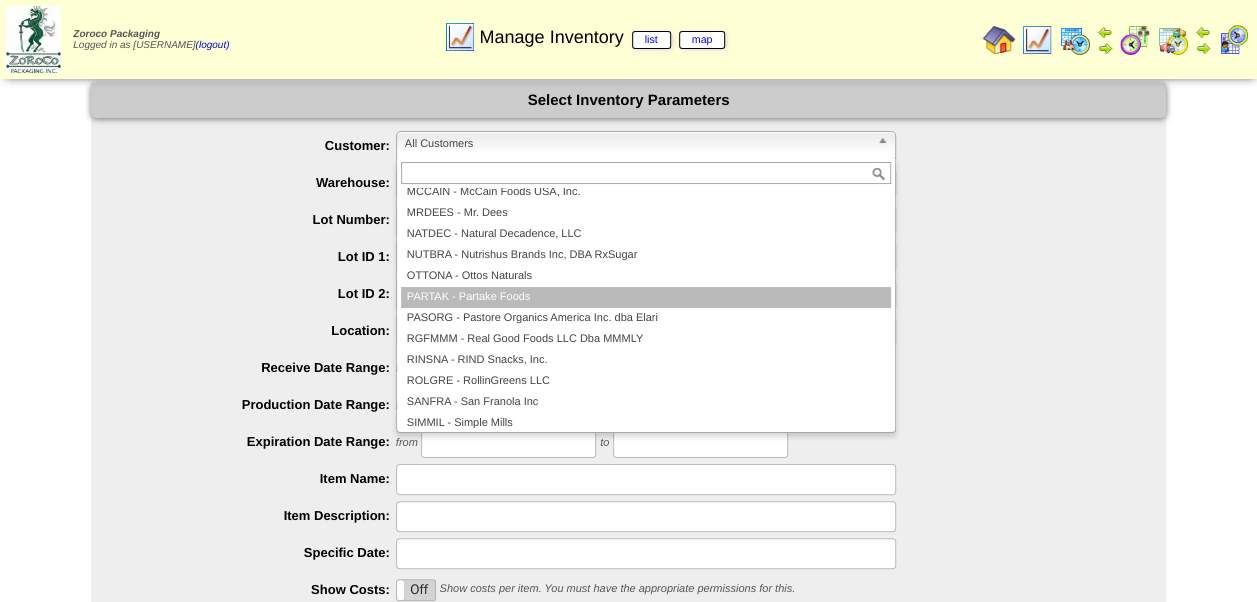 click on "PARTAK - Partake Foods" at bounding box center (646, 297) 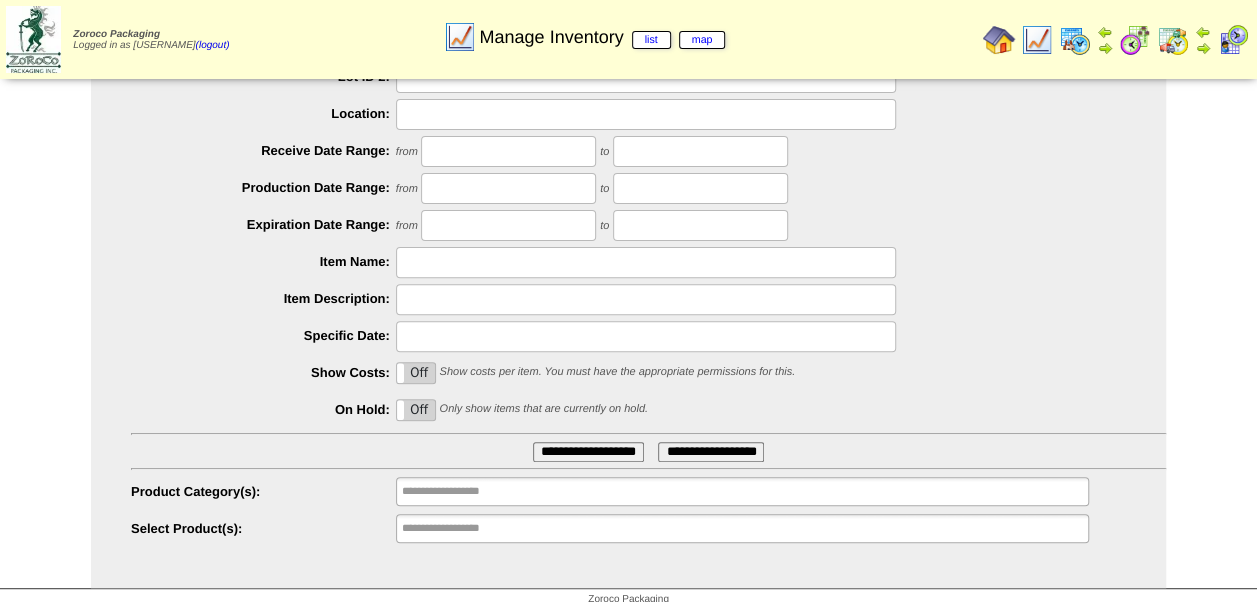 scroll, scrollTop: 232, scrollLeft: 0, axis: vertical 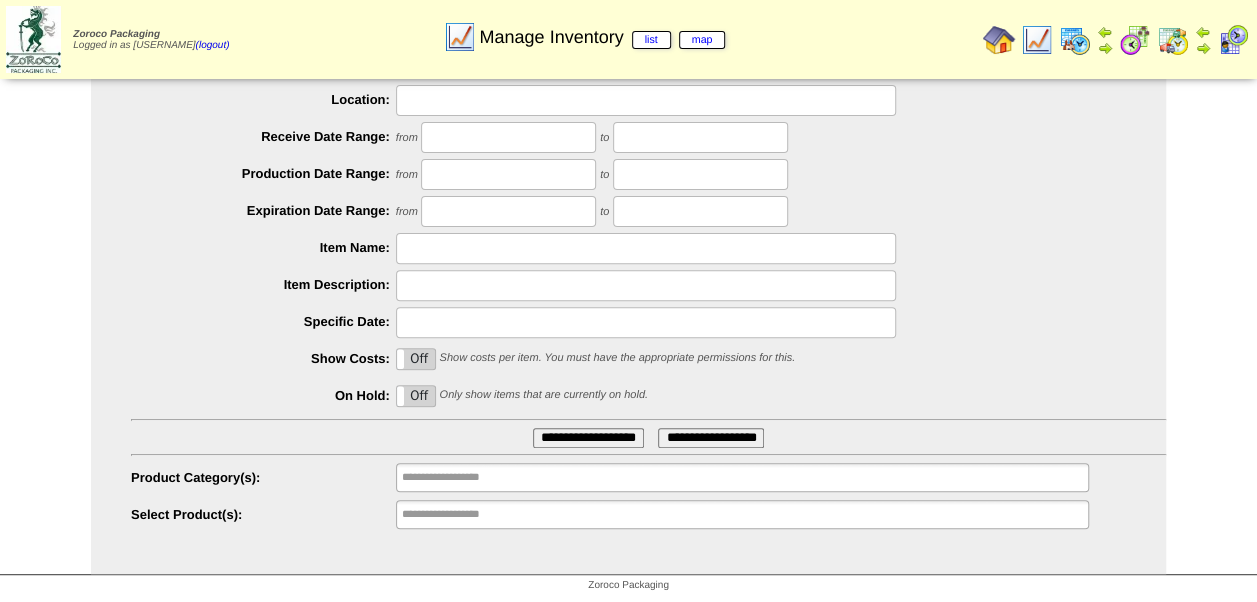 click on "On Off" at bounding box center [416, 396] 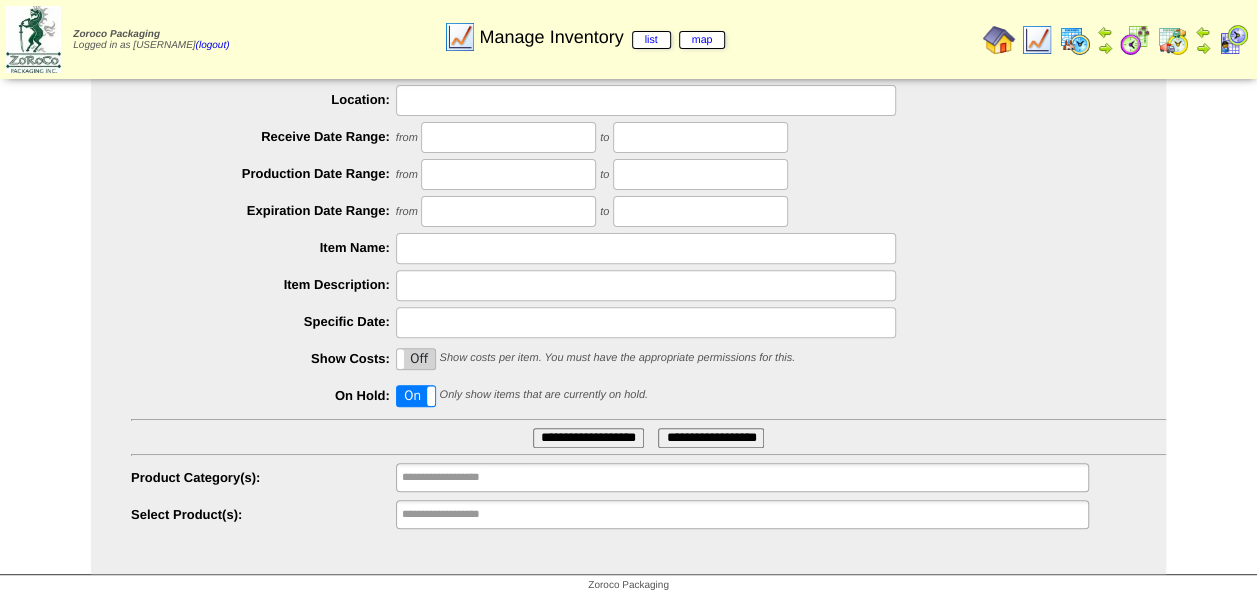 click on "**********" at bounding box center [588, 438] 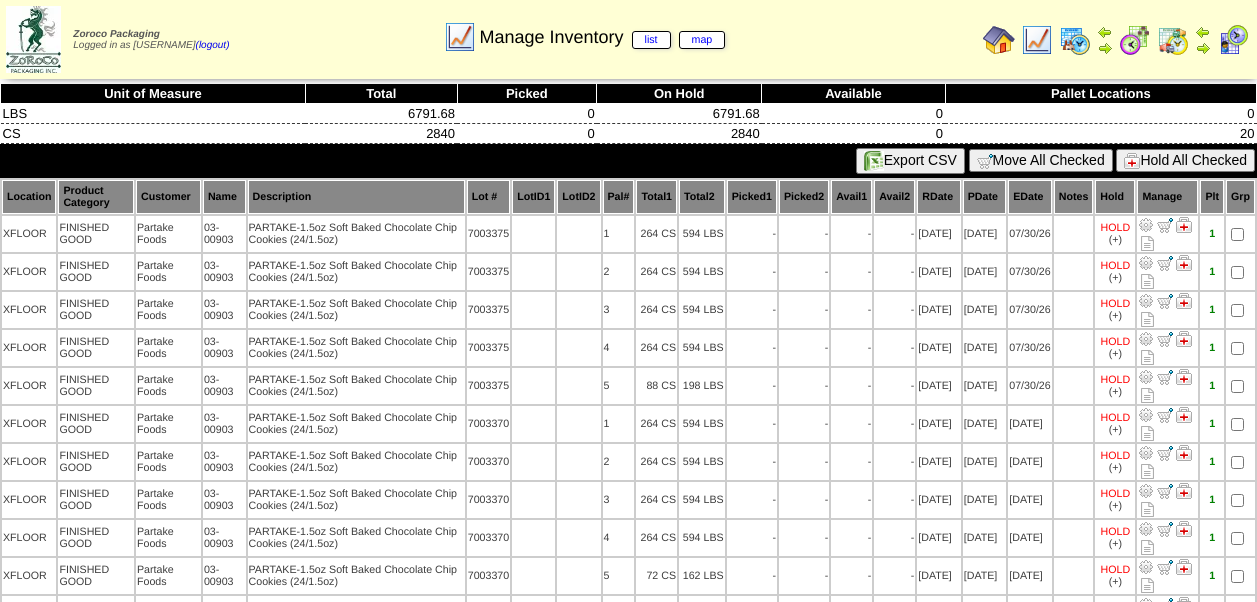 scroll, scrollTop: 0, scrollLeft: 0, axis: both 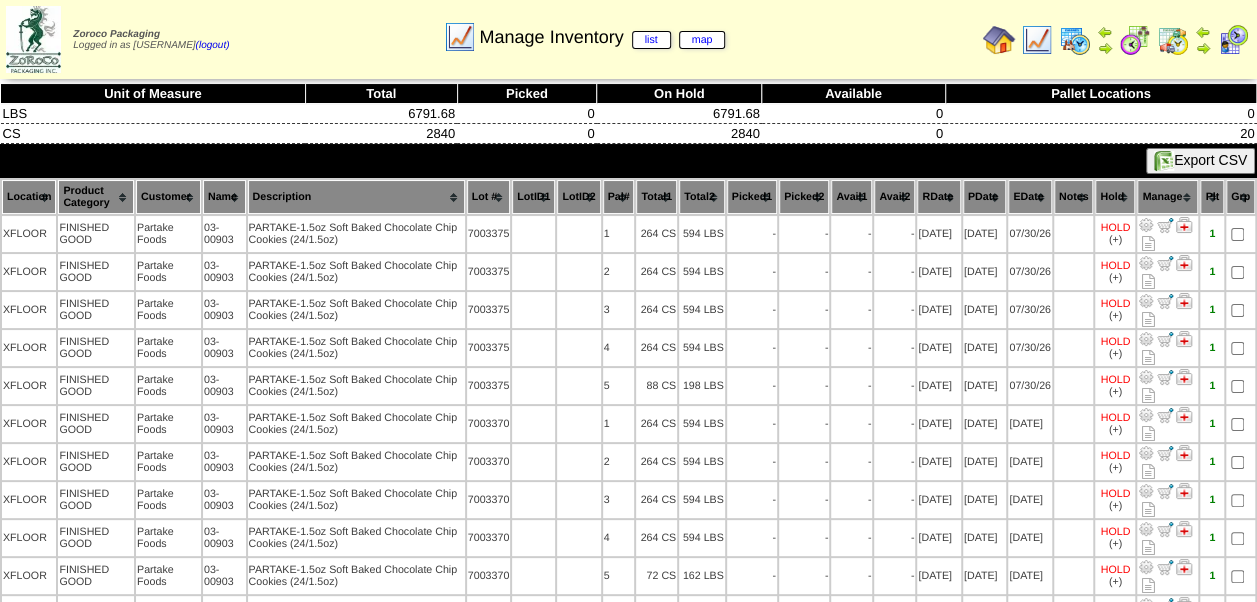 click on "PDate" at bounding box center [984, 197] 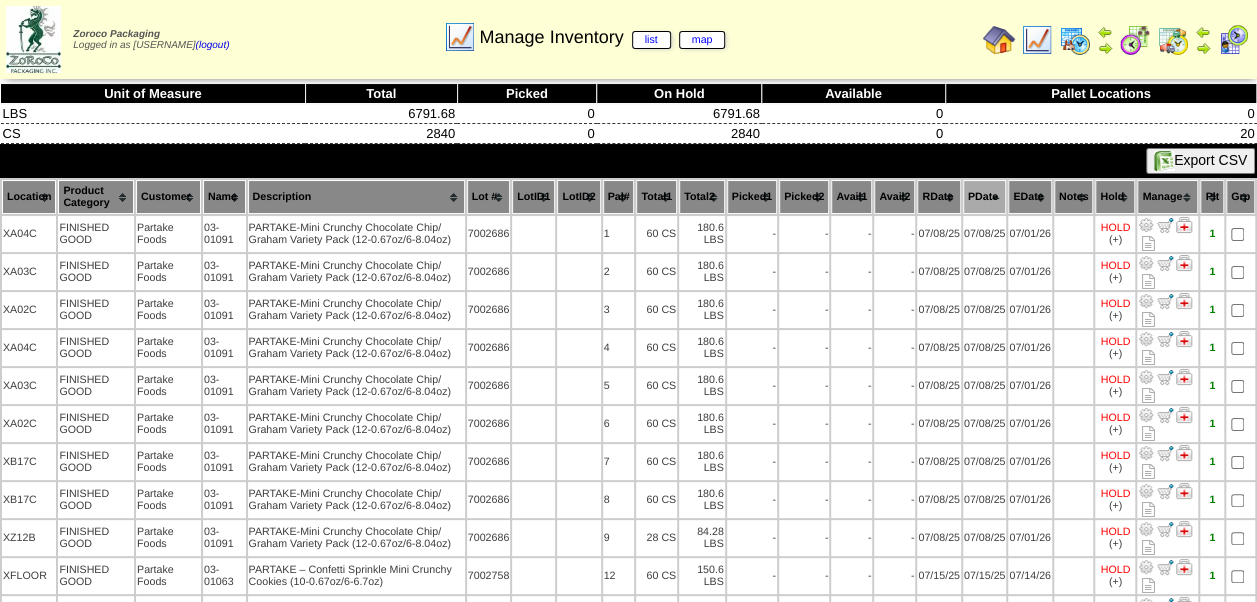 click on "PDate" at bounding box center [984, 197] 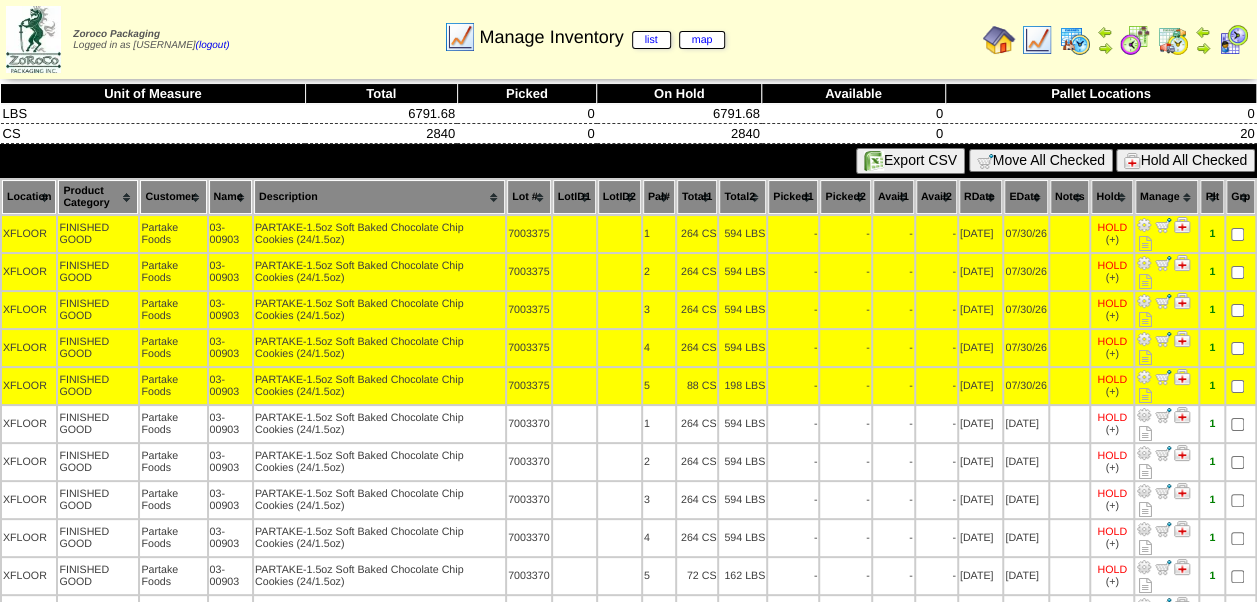 click on "Hold All Checked" at bounding box center (1185, 160) 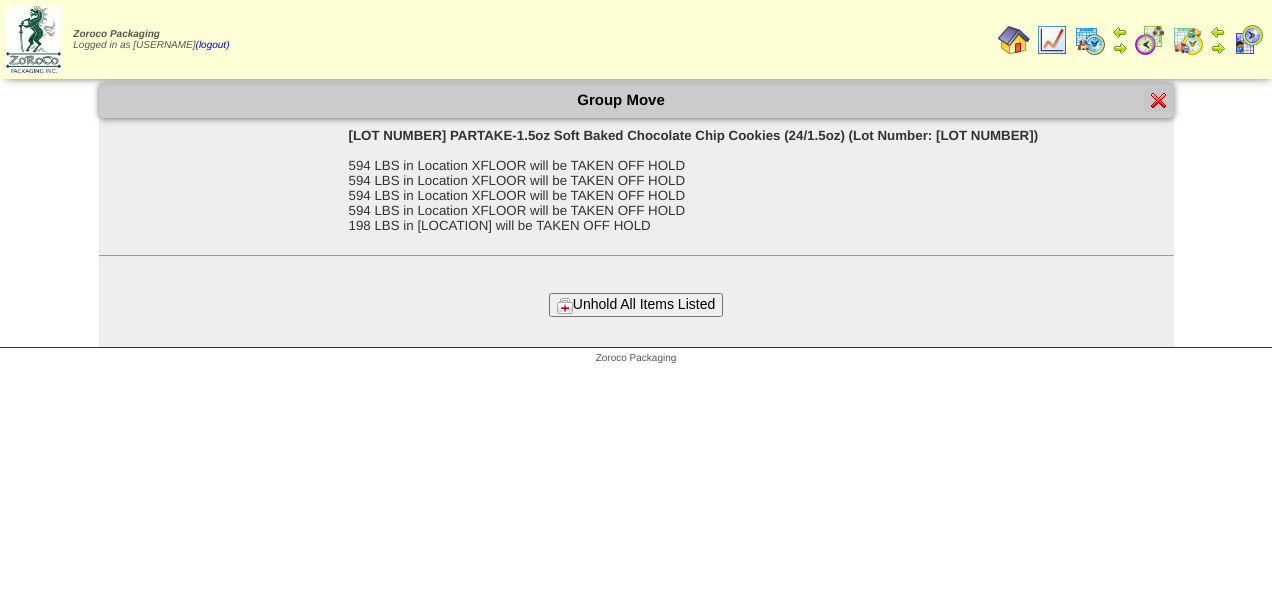 scroll, scrollTop: 0, scrollLeft: 0, axis: both 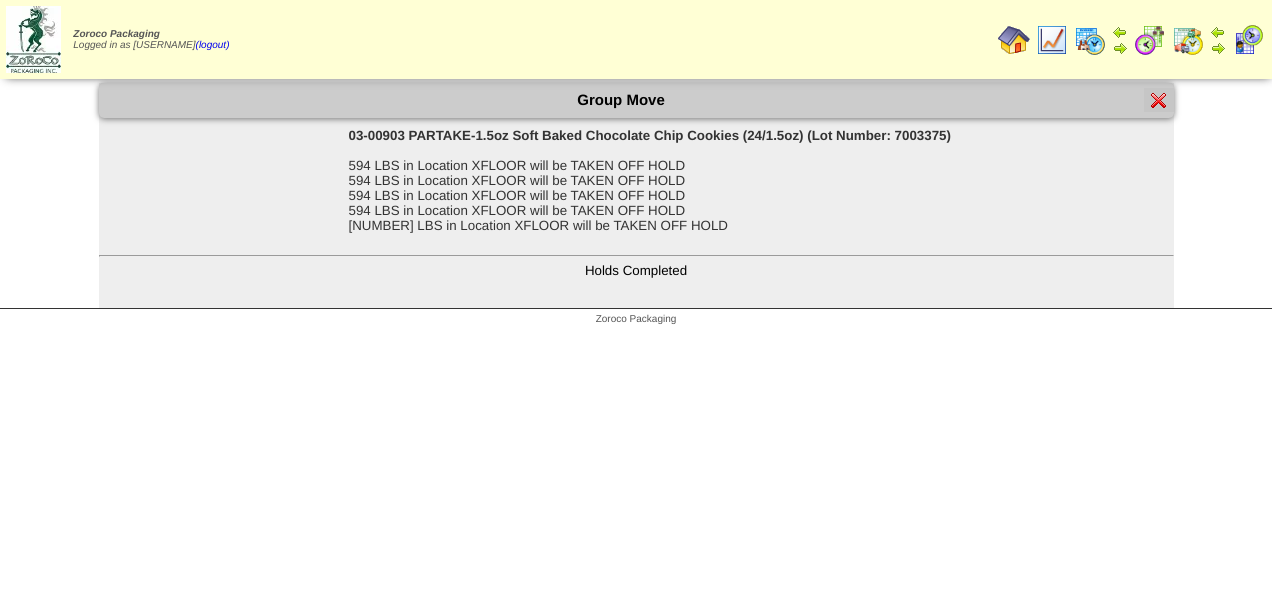 click at bounding box center [1159, 100] 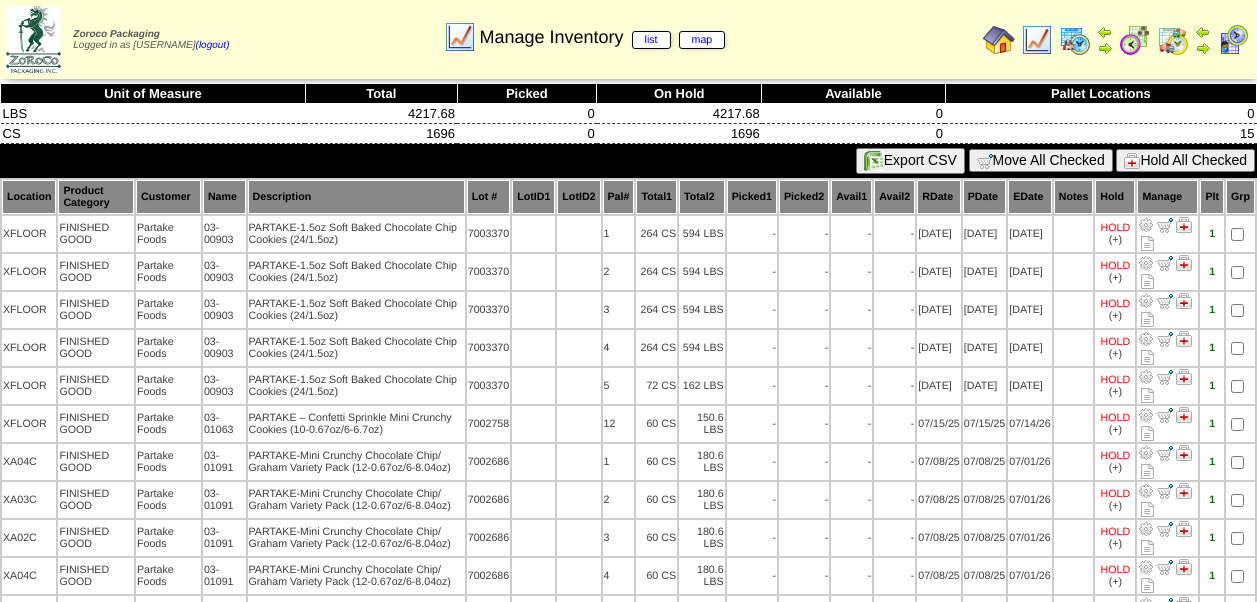 scroll, scrollTop: 0, scrollLeft: 0, axis: both 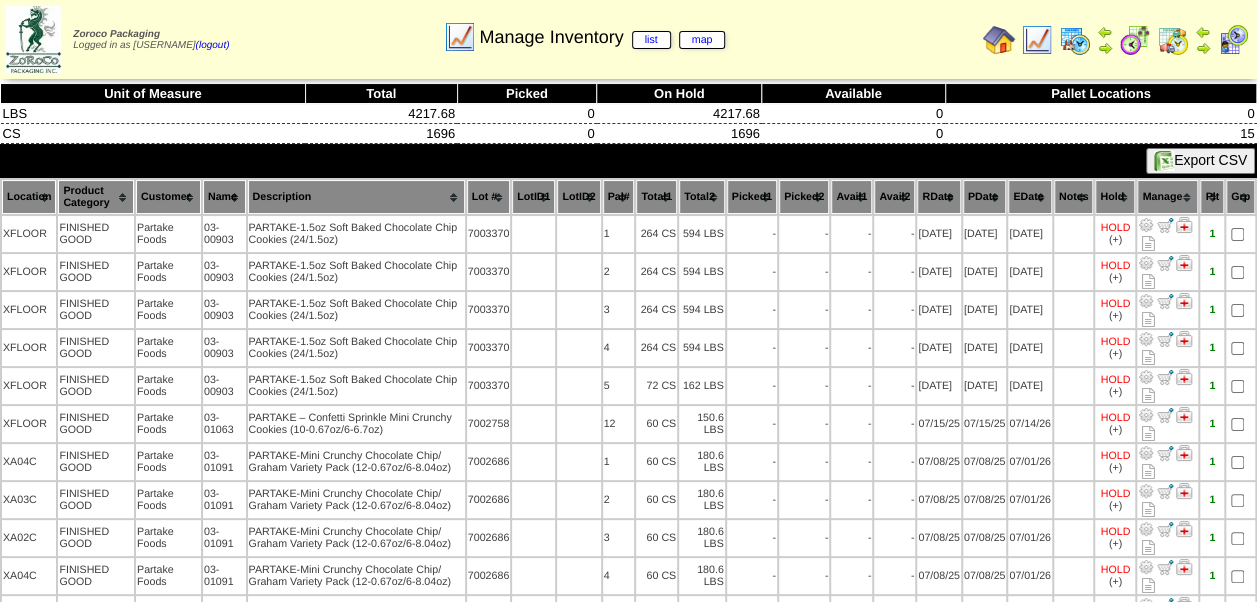 click on "PDate" at bounding box center [984, 197] 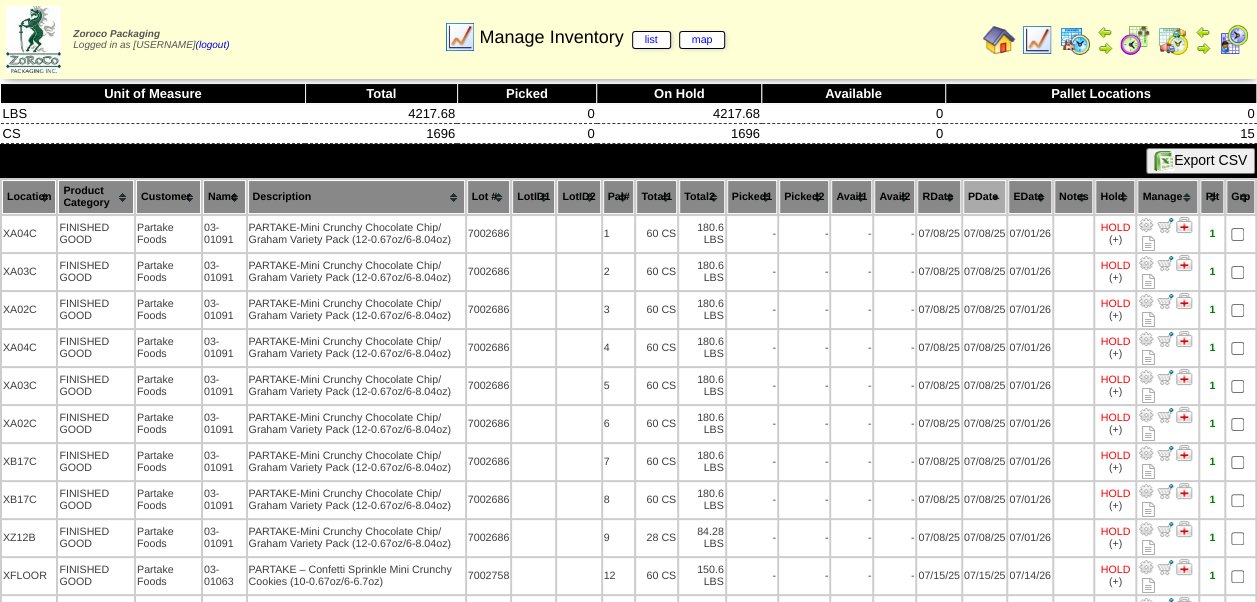 click on "PDate" at bounding box center [984, 197] 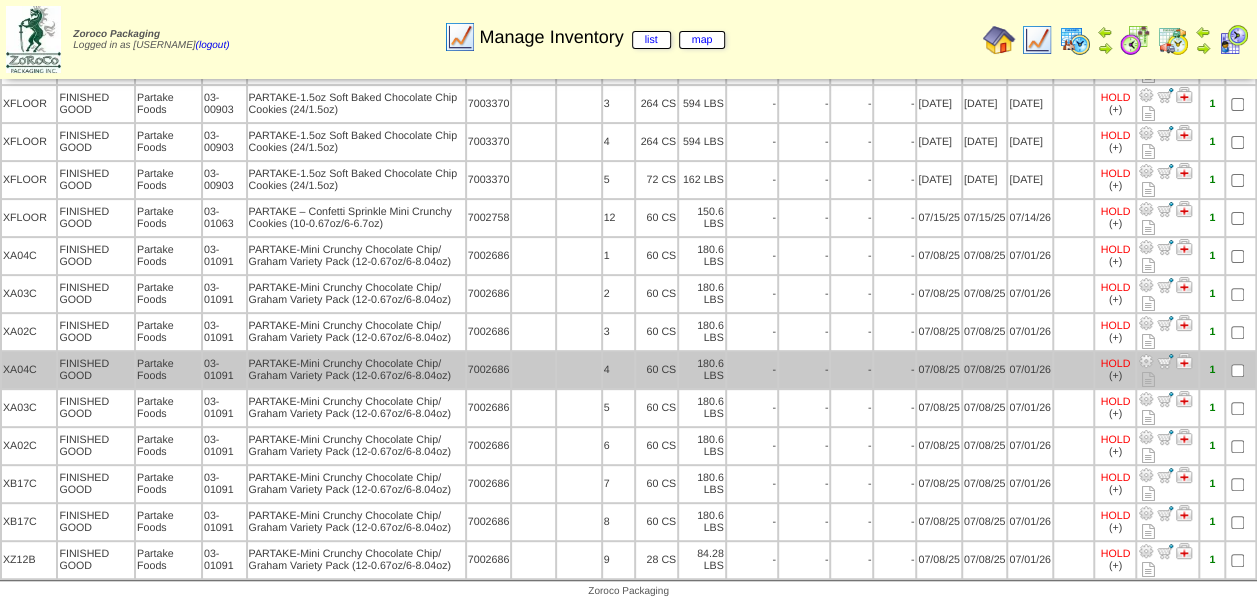 scroll, scrollTop: 0, scrollLeft: 0, axis: both 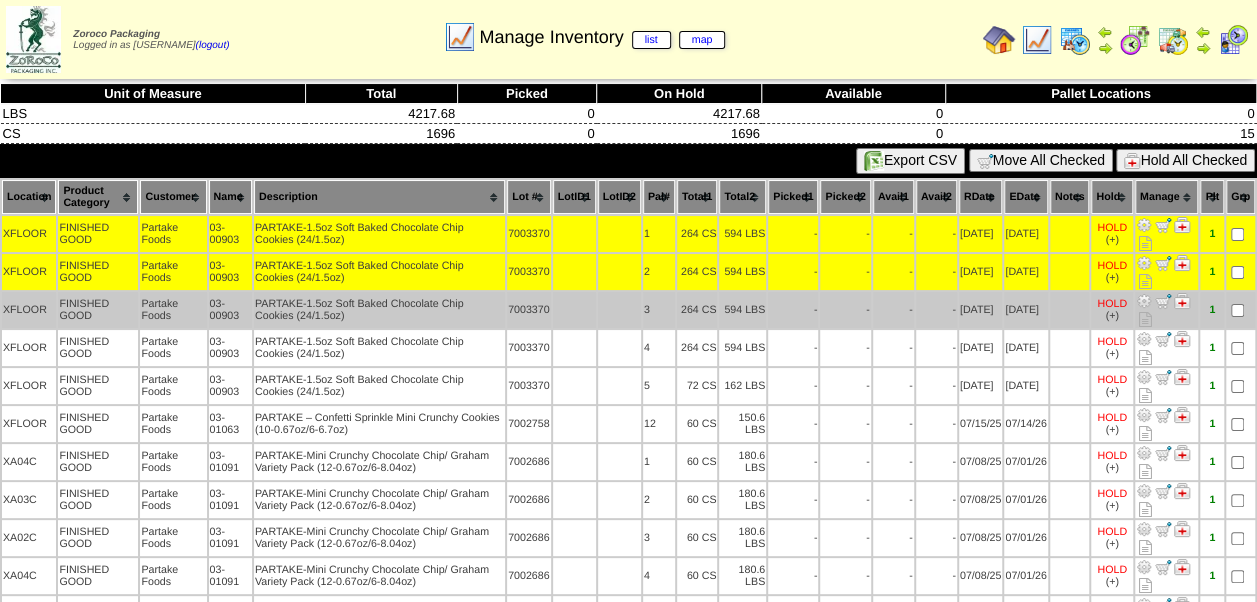 click at bounding box center [1240, 310] 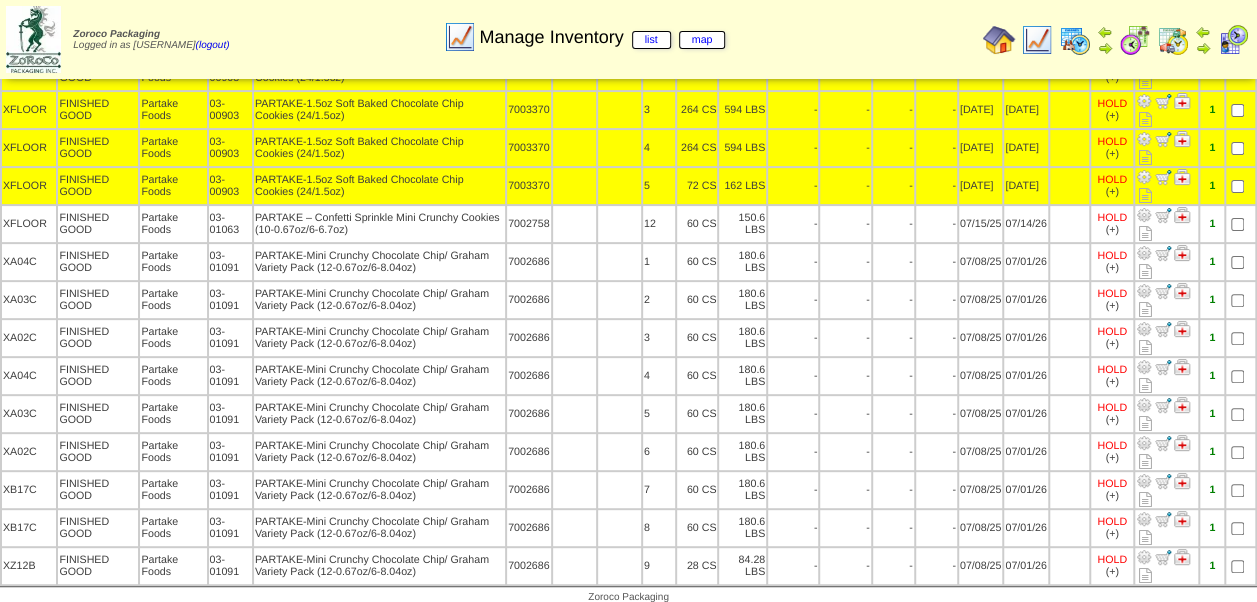 scroll, scrollTop: 0, scrollLeft: 0, axis: both 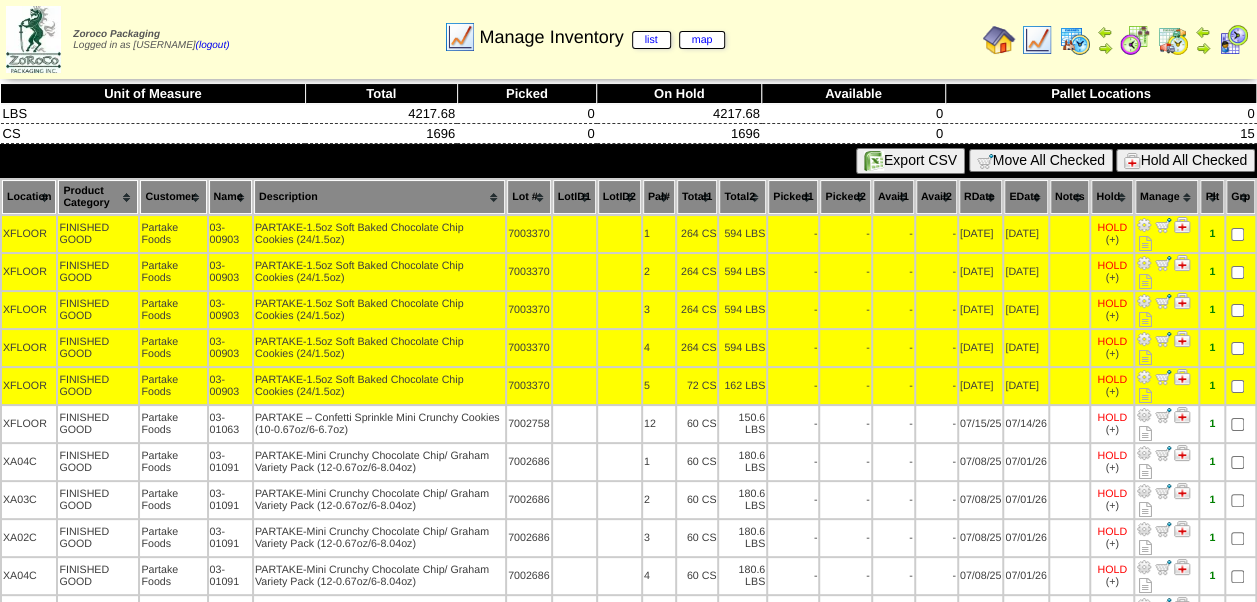 click on "Hold All Checked" at bounding box center [1185, 160] 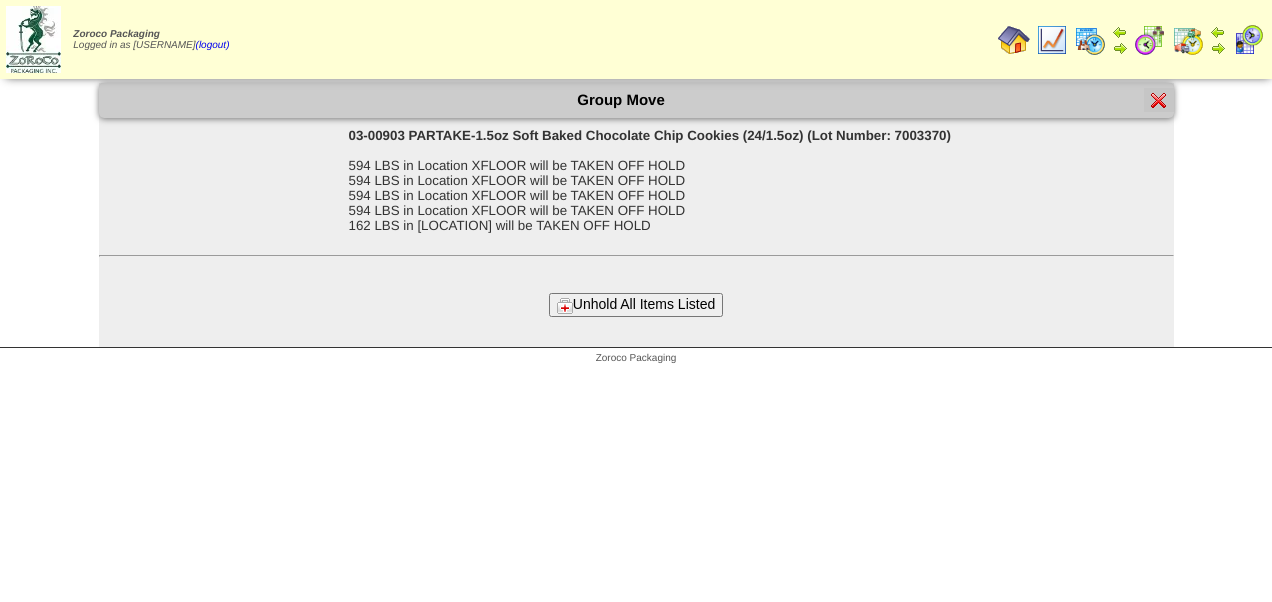 scroll, scrollTop: 0, scrollLeft: 0, axis: both 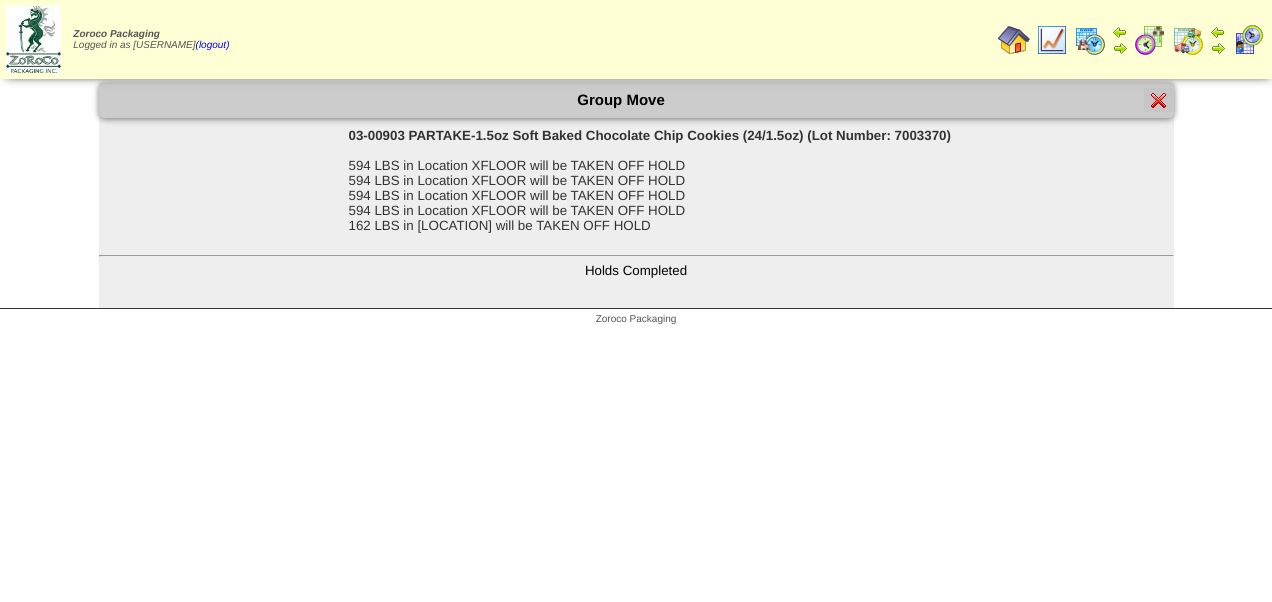 click at bounding box center (1159, 100) 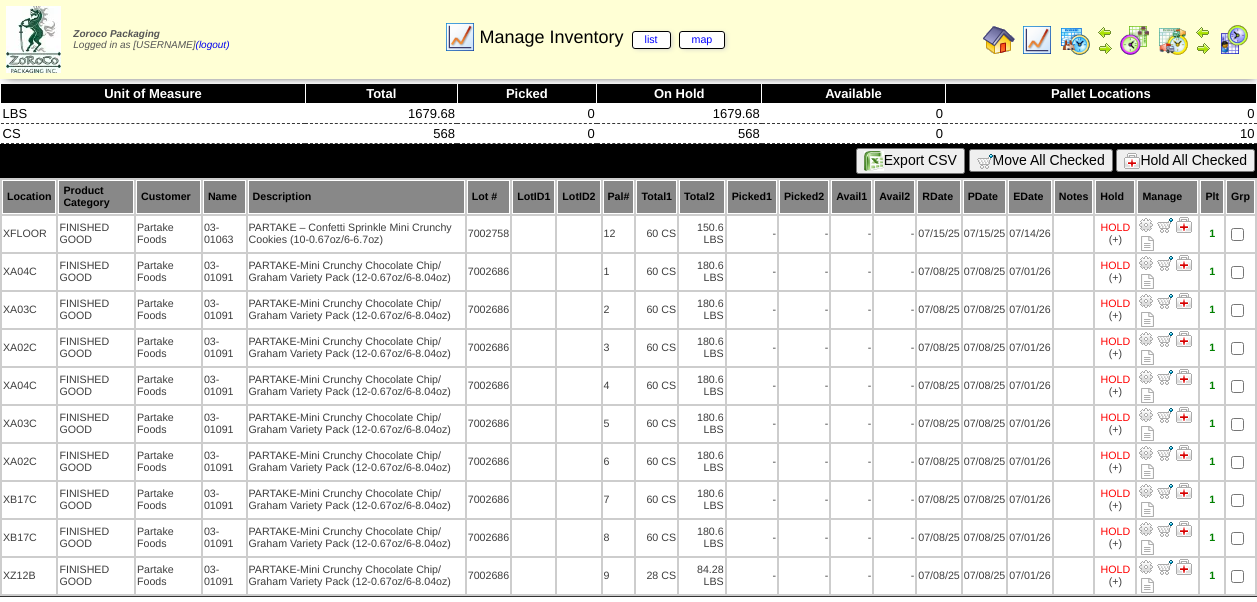 scroll, scrollTop: 0, scrollLeft: 0, axis: both 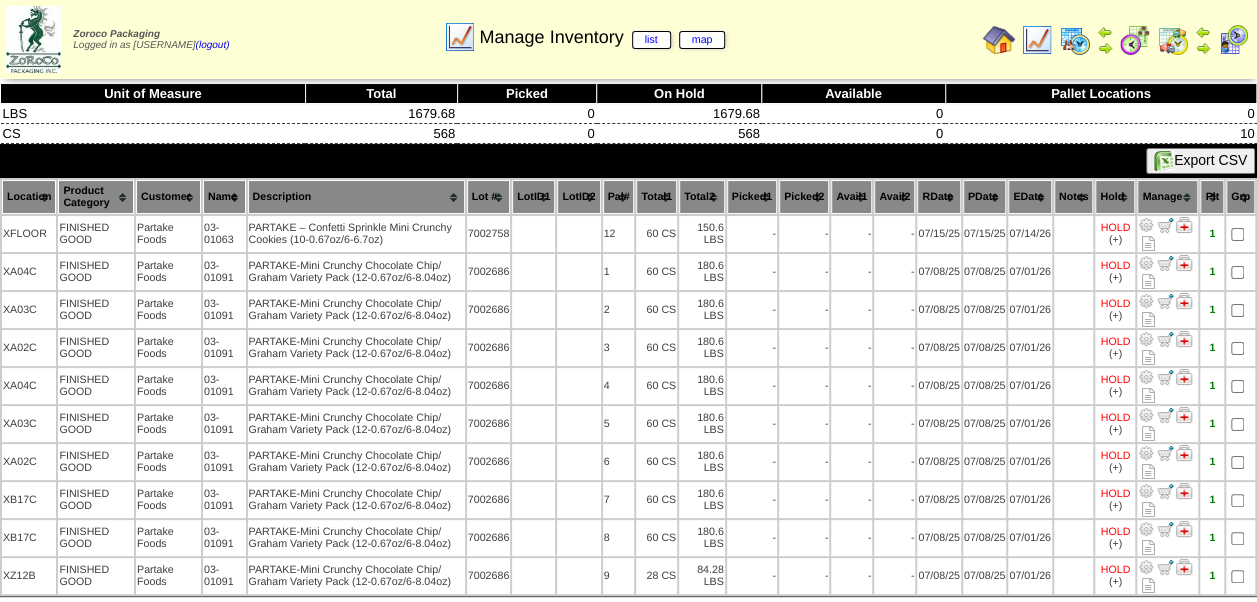 click at bounding box center (1037, 40) 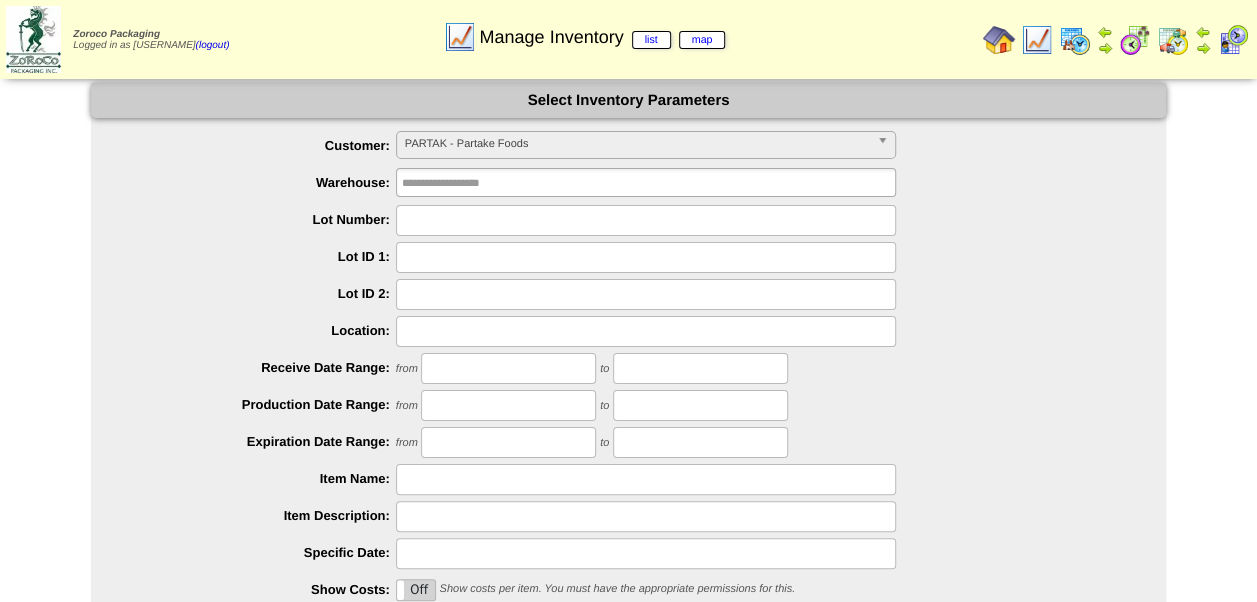 scroll, scrollTop: 232, scrollLeft: 0, axis: vertical 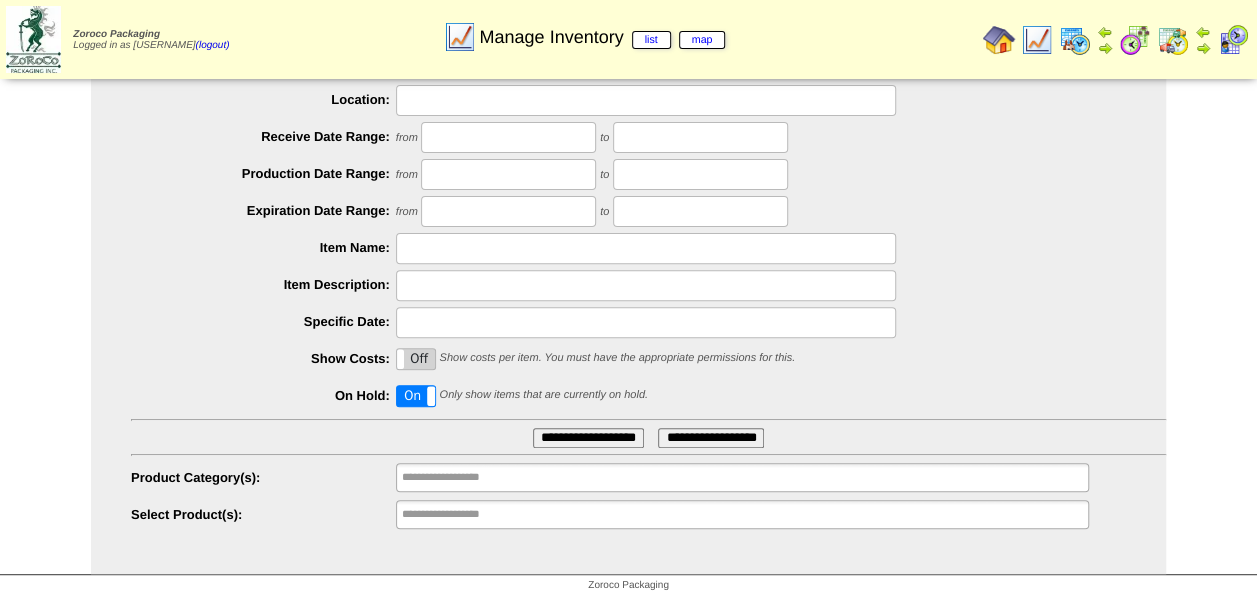 click on "On" at bounding box center (416, 396) 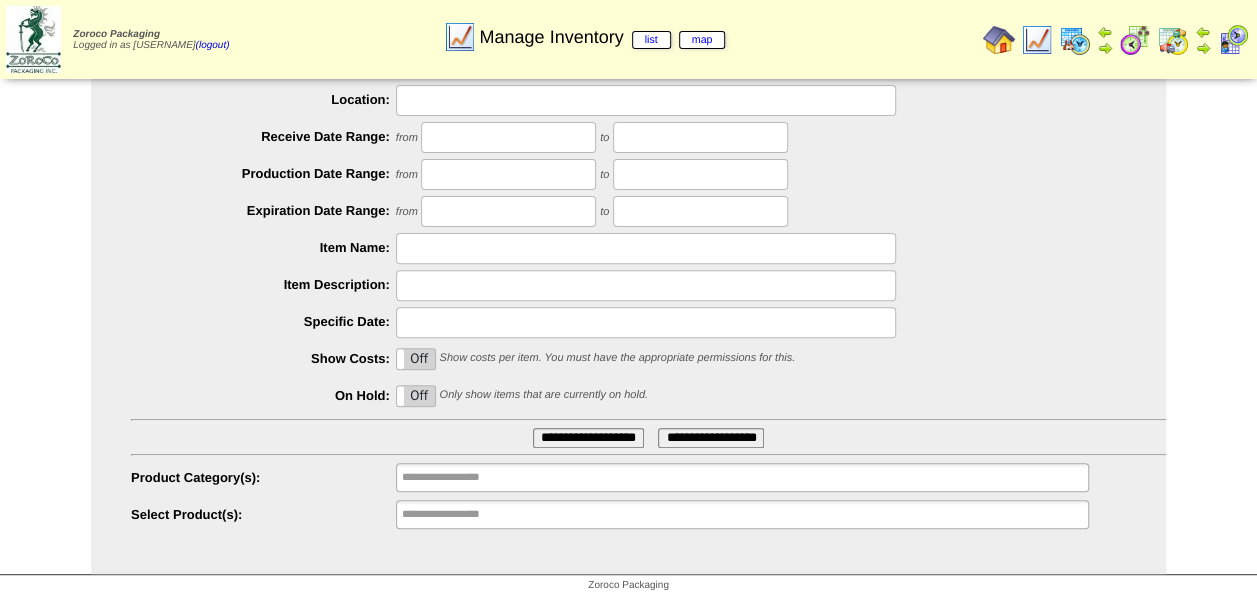 click on "**********" at bounding box center [588, 438] 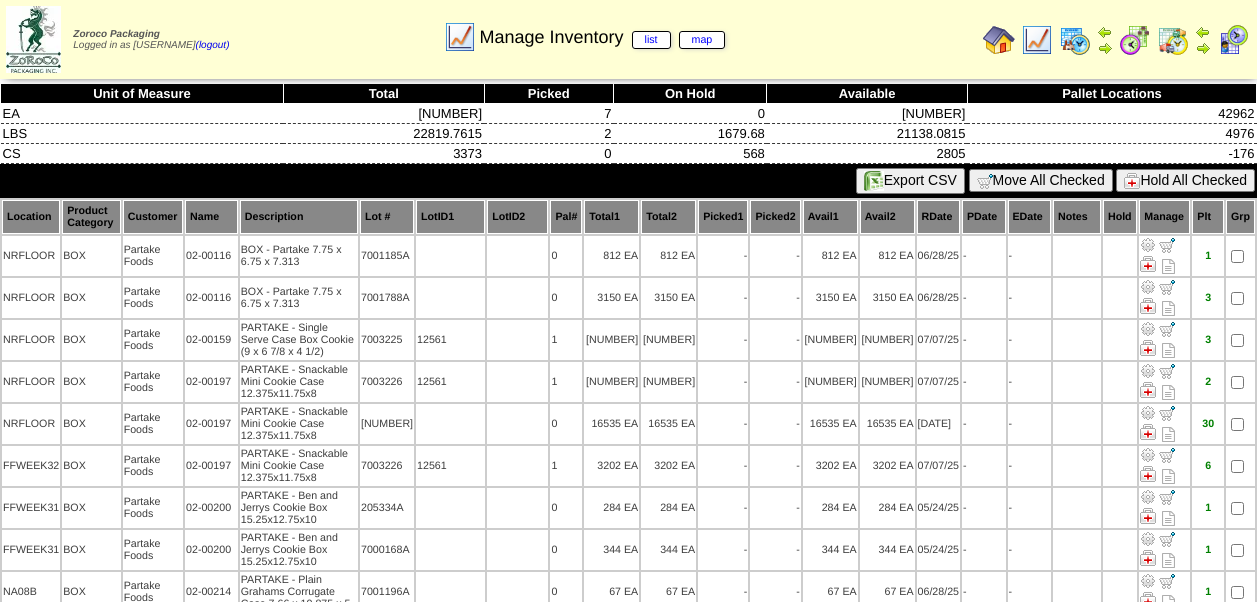 scroll, scrollTop: 0, scrollLeft: 0, axis: both 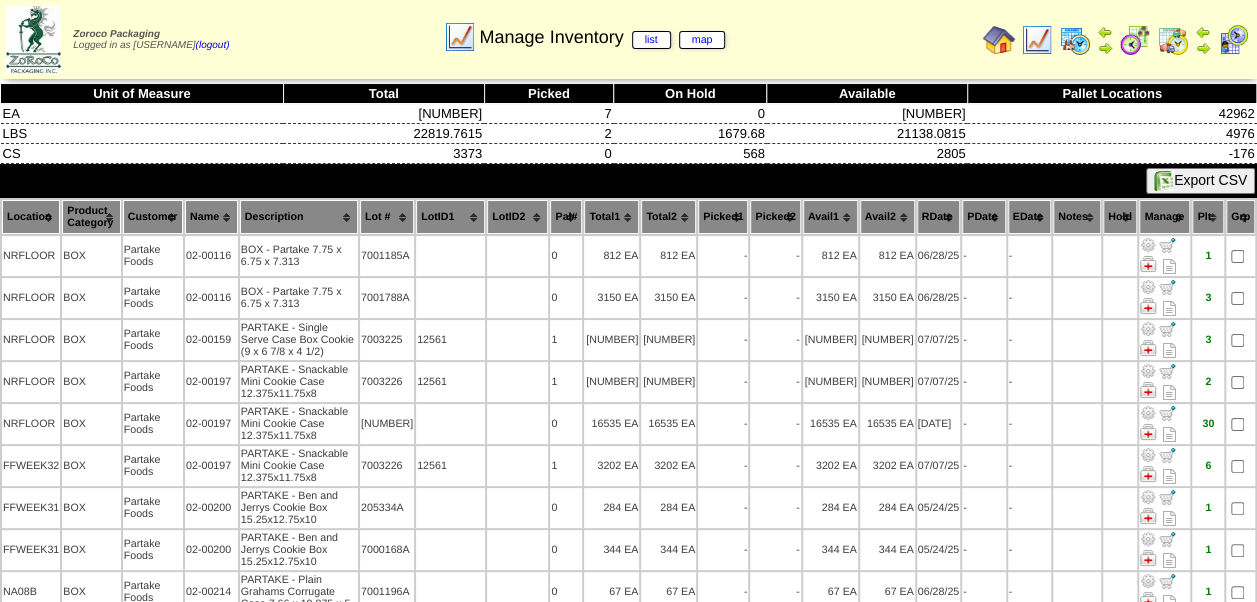 click on "PDate" at bounding box center [983, 217] 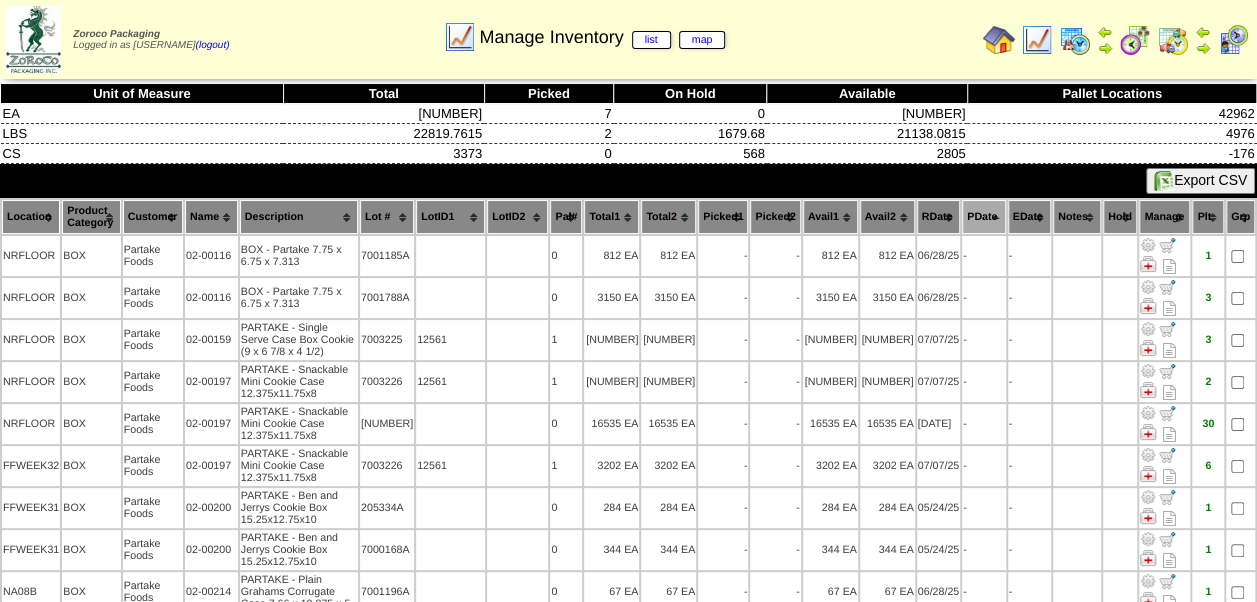 click on "PDate" at bounding box center [983, 217] 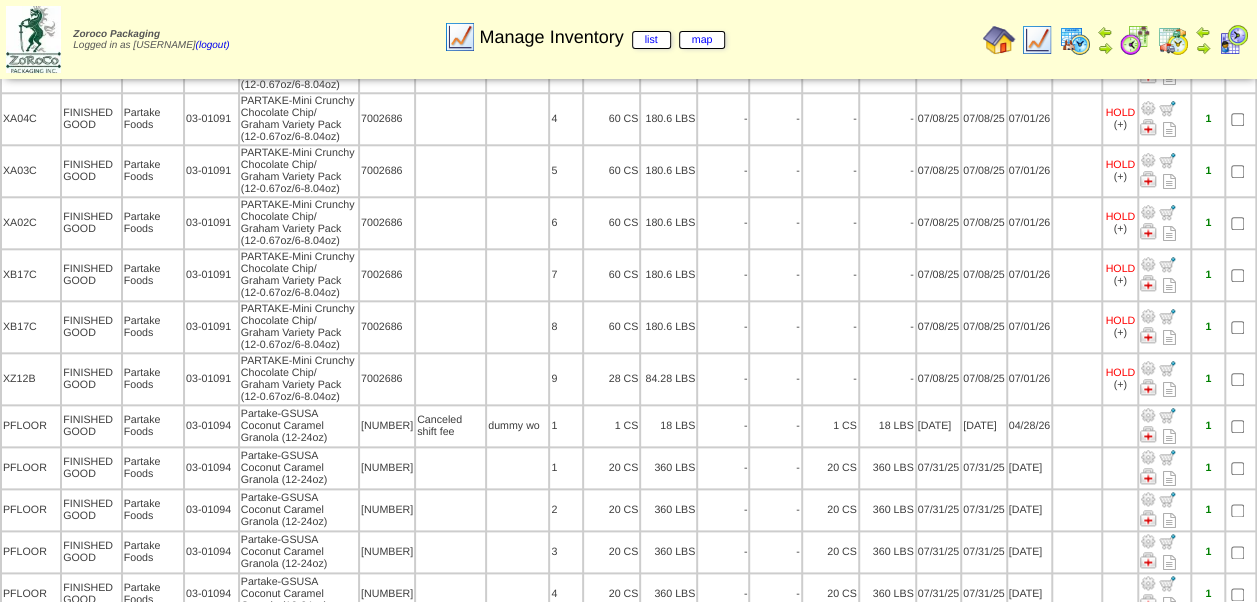 scroll, scrollTop: 800, scrollLeft: 0, axis: vertical 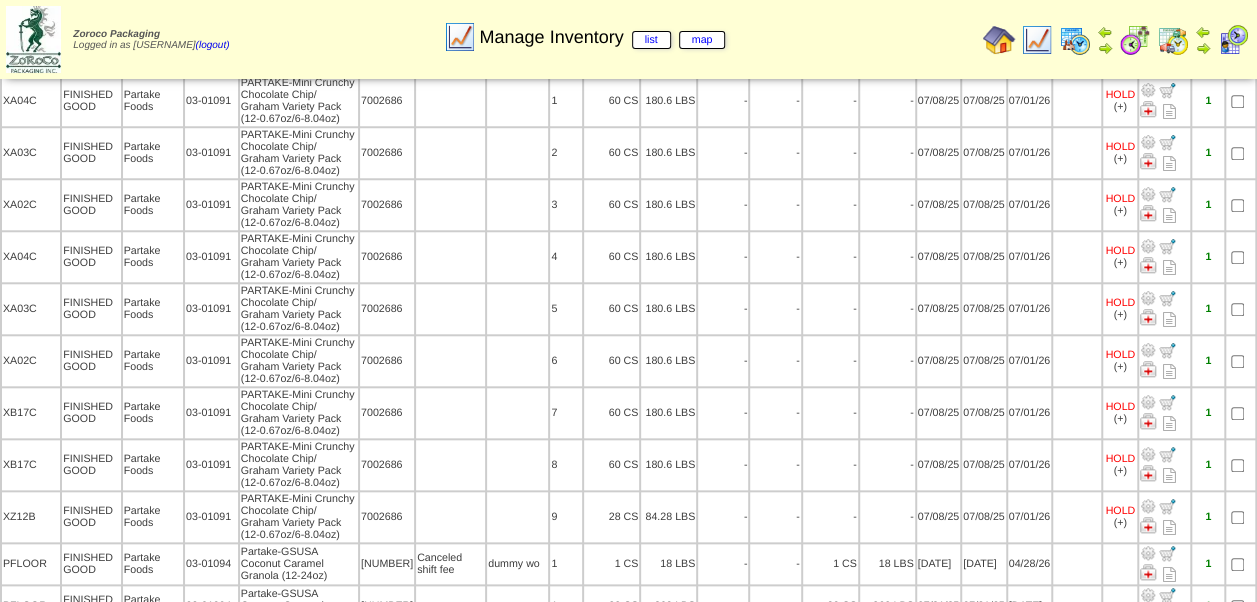 click at bounding box center (1037, 40) 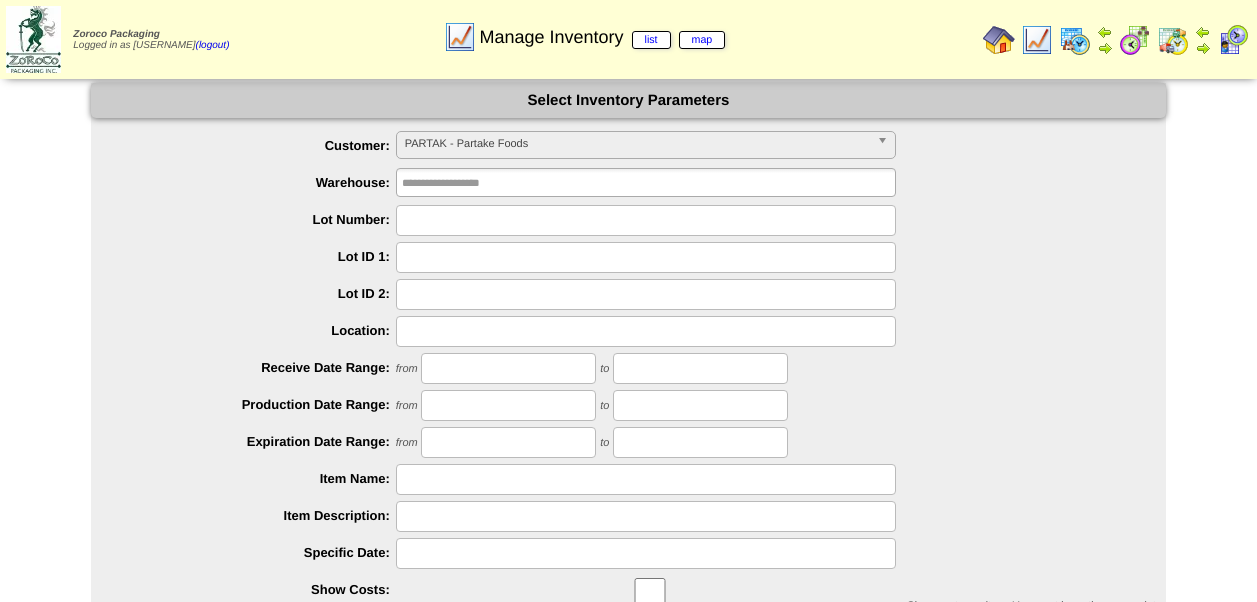scroll, scrollTop: 0, scrollLeft: 0, axis: both 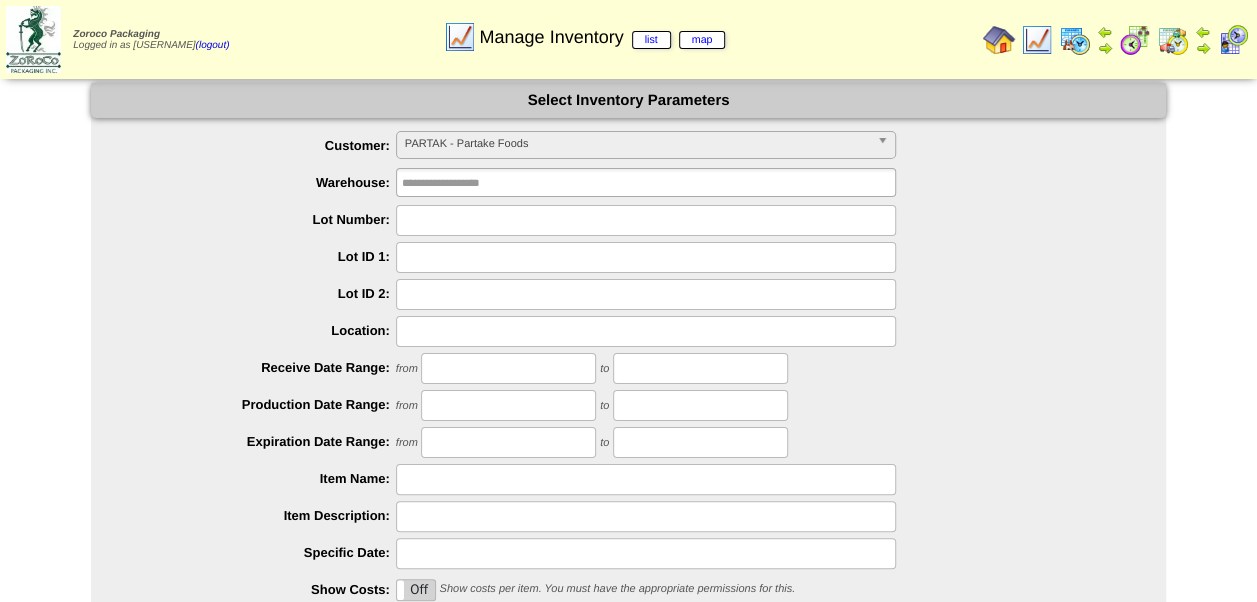 click on "PARTAK - Partake Foods" at bounding box center [637, 144] 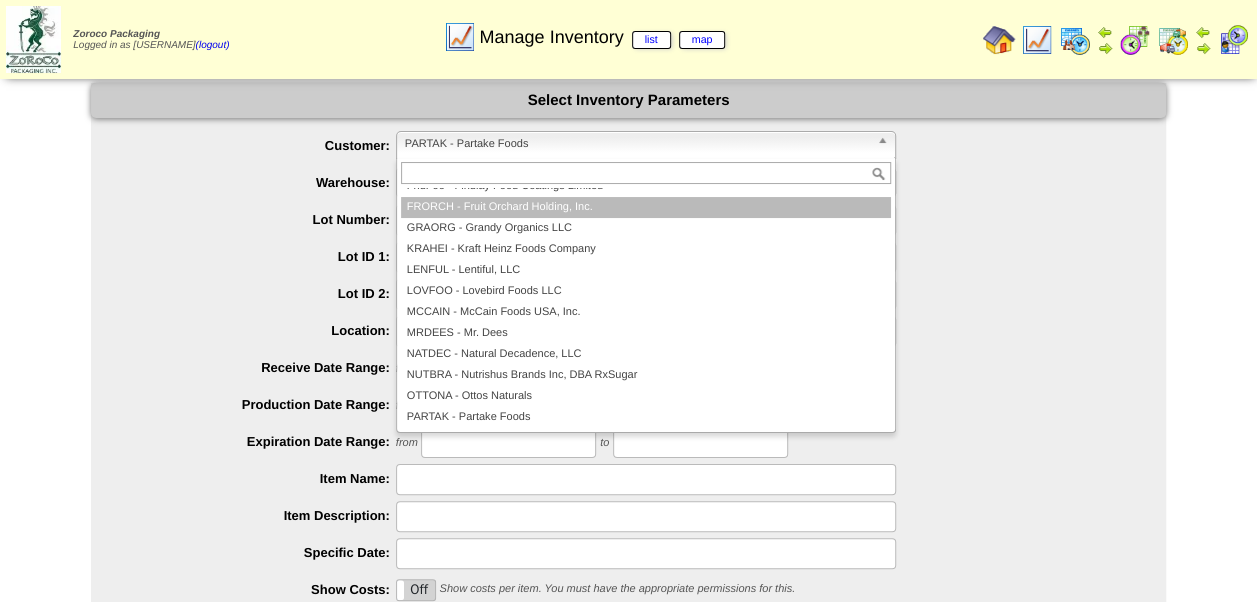 scroll, scrollTop: 168, scrollLeft: 0, axis: vertical 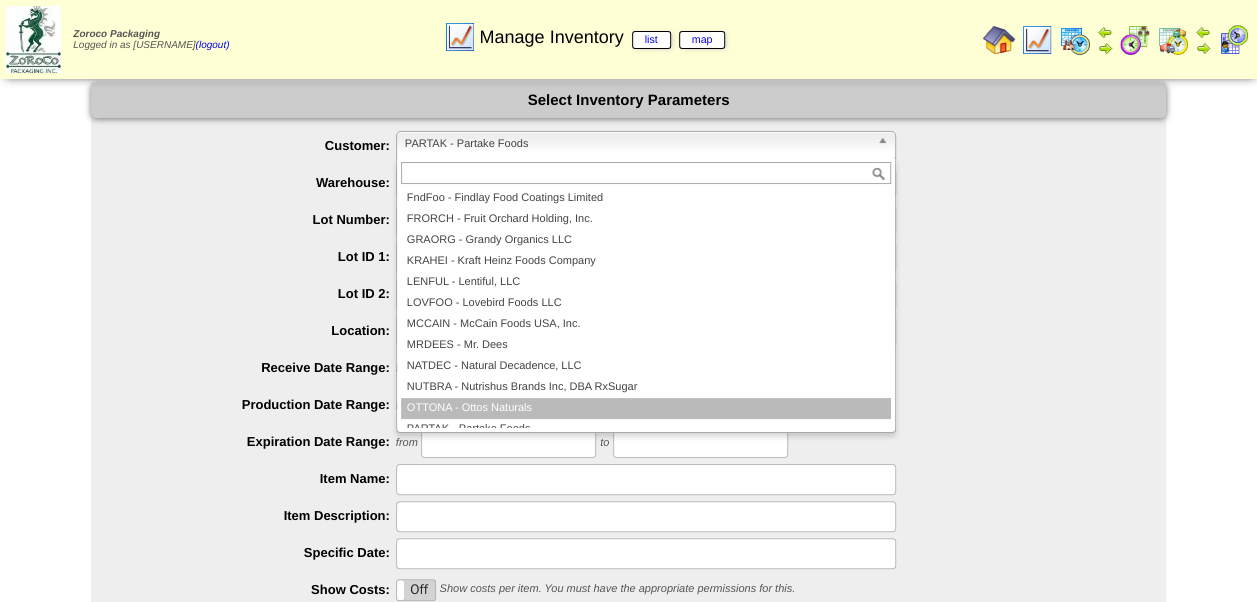 click on "OTTONA - Ottos Naturals" at bounding box center [646, 408] 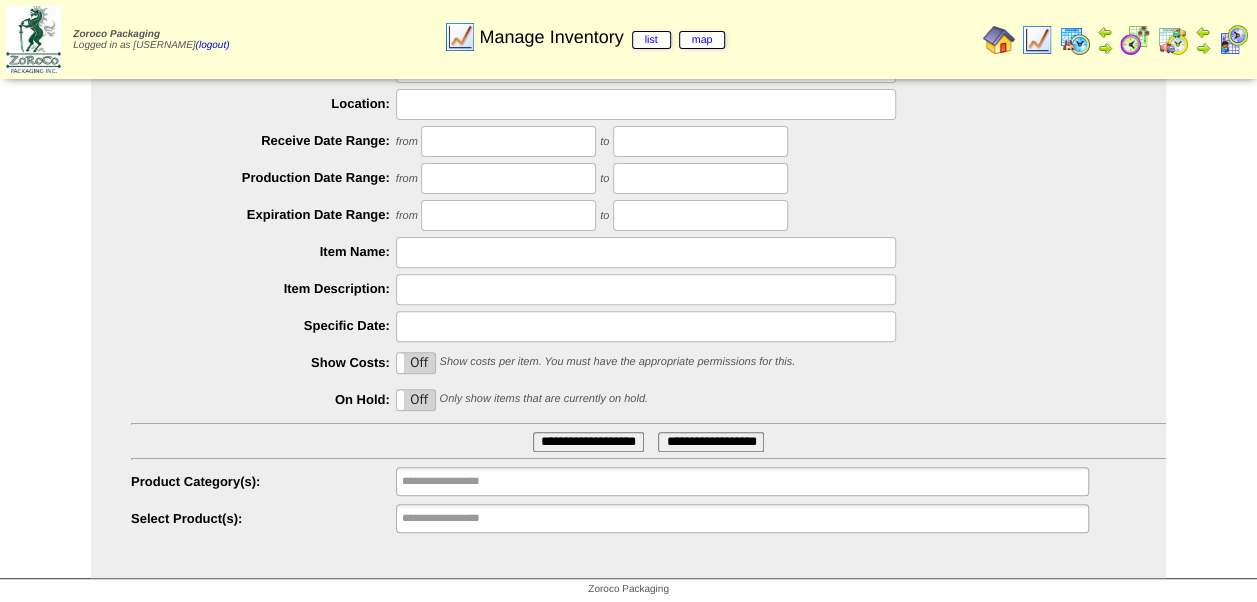 scroll, scrollTop: 232, scrollLeft: 0, axis: vertical 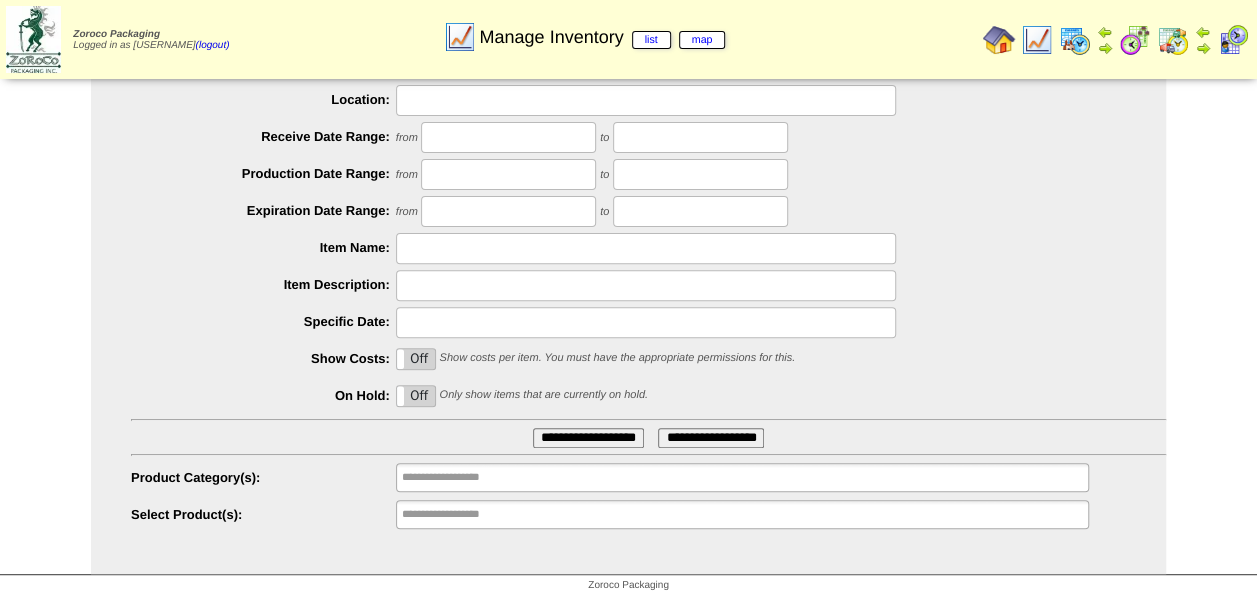click on "Off" at bounding box center [416, 396] 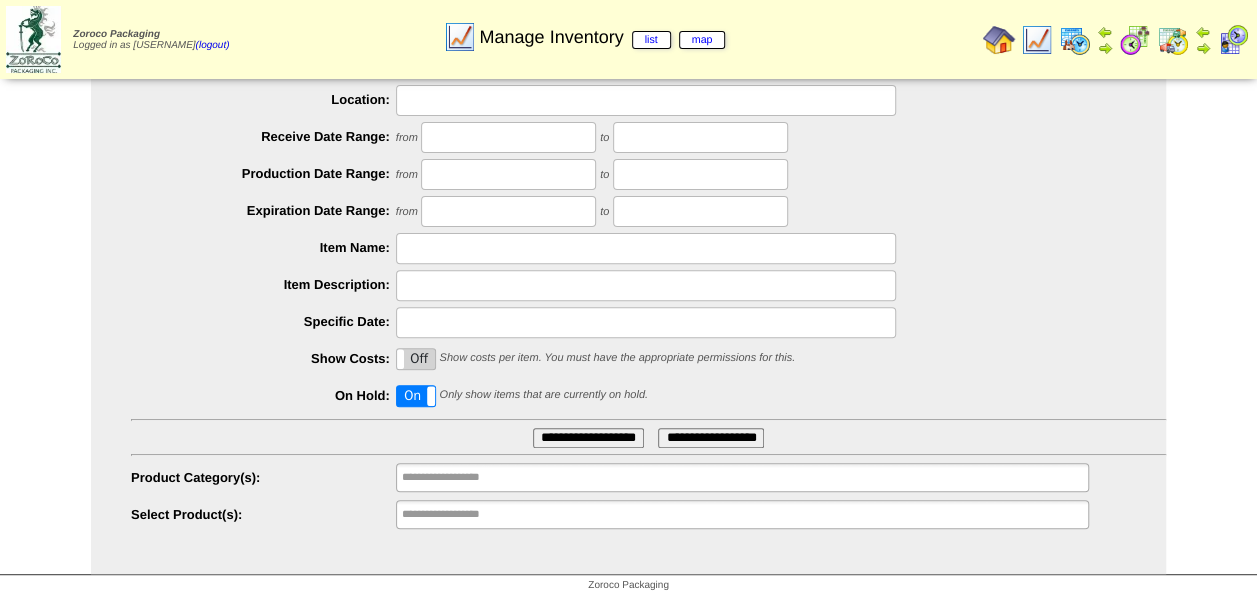 click on "**********" at bounding box center (588, 438) 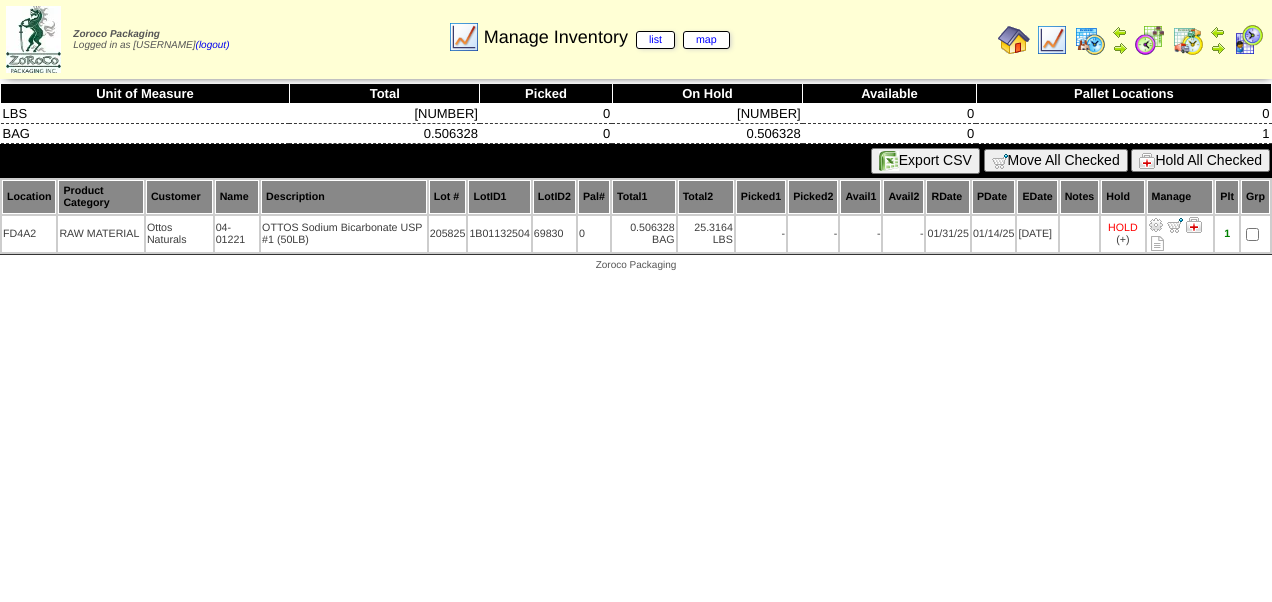 scroll, scrollTop: 0, scrollLeft: 0, axis: both 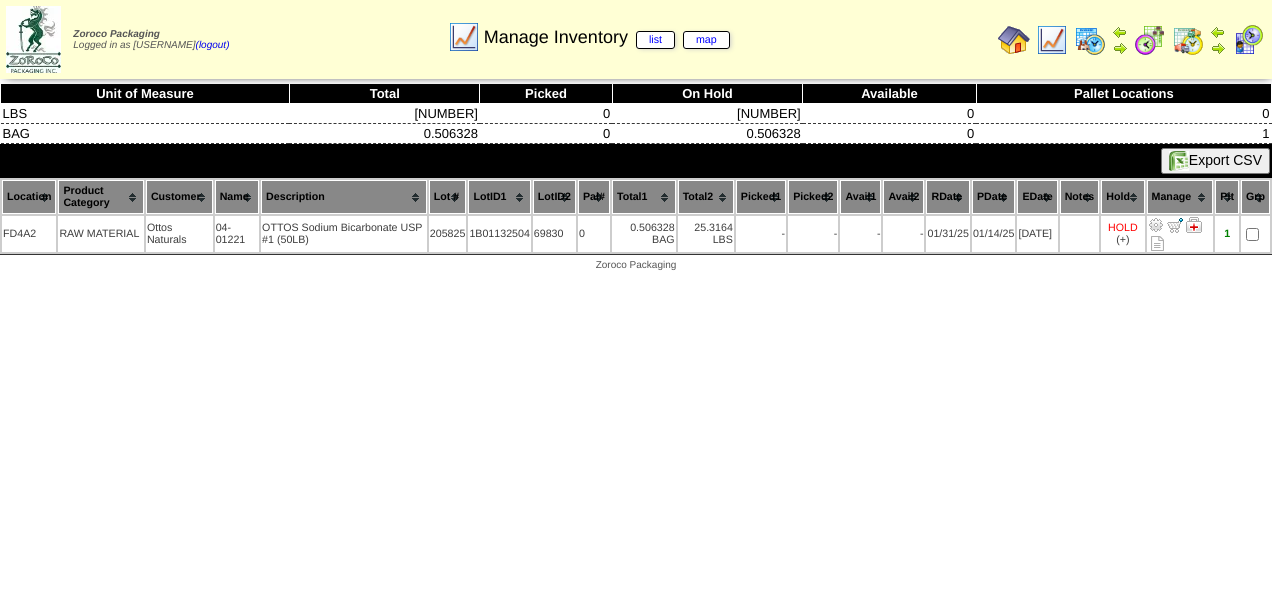 click at bounding box center (1052, 40) 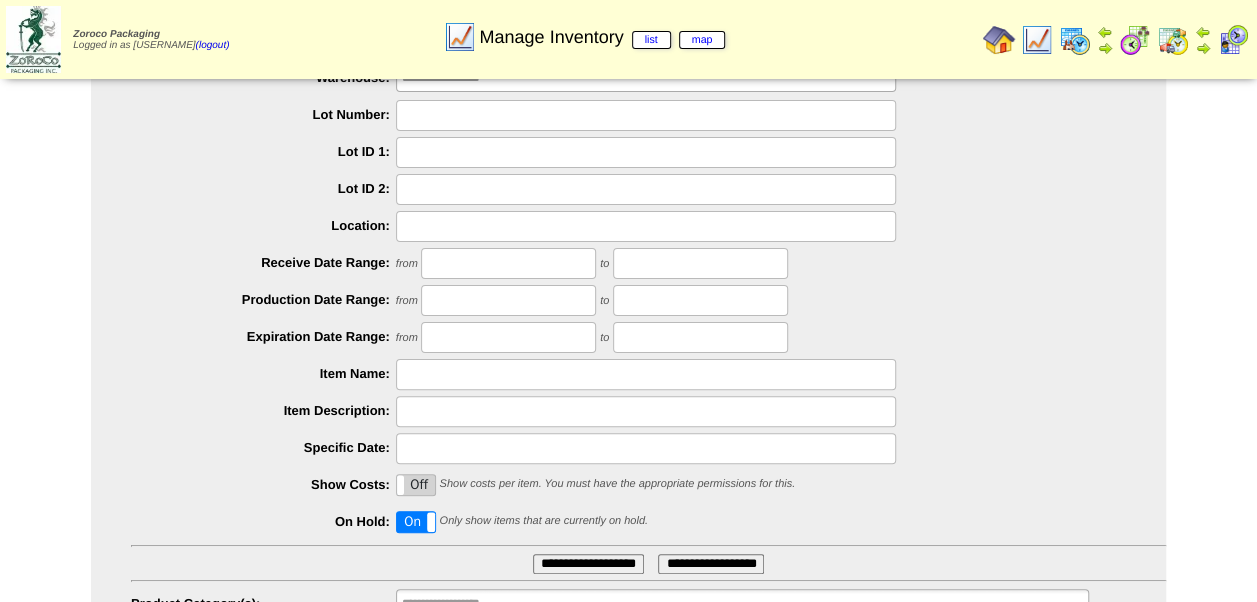 scroll, scrollTop: 0, scrollLeft: 0, axis: both 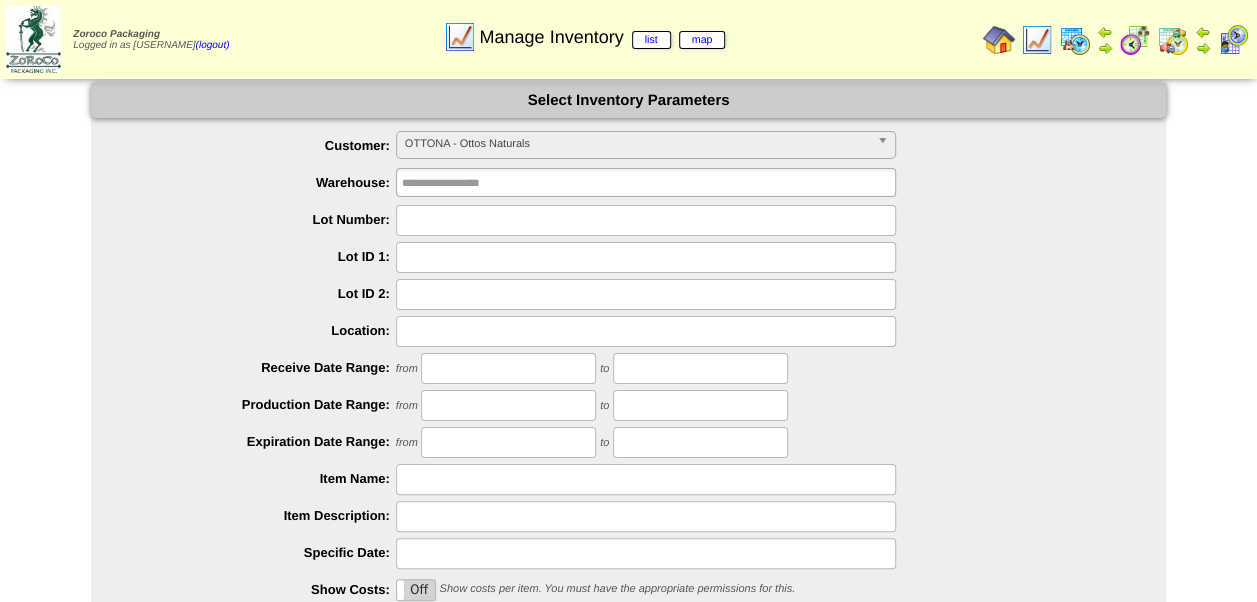 click on "OTTONA - Ottos Naturals" at bounding box center (637, 144) 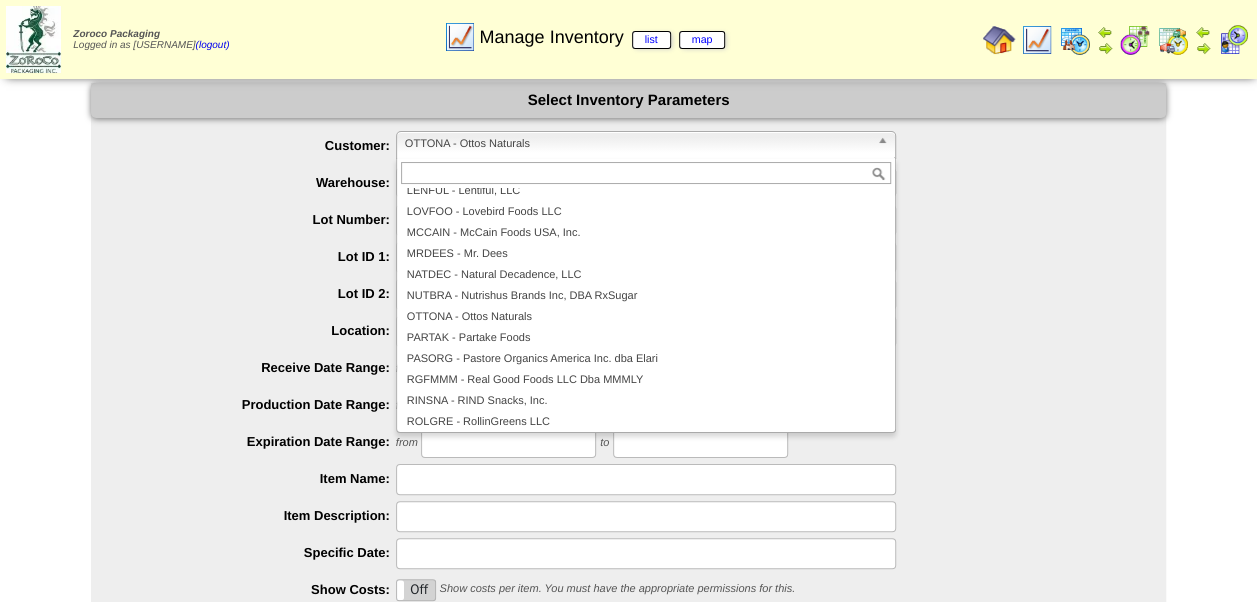 scroll, scrollTop: 359, scrollLeft: 0, axis: vertical 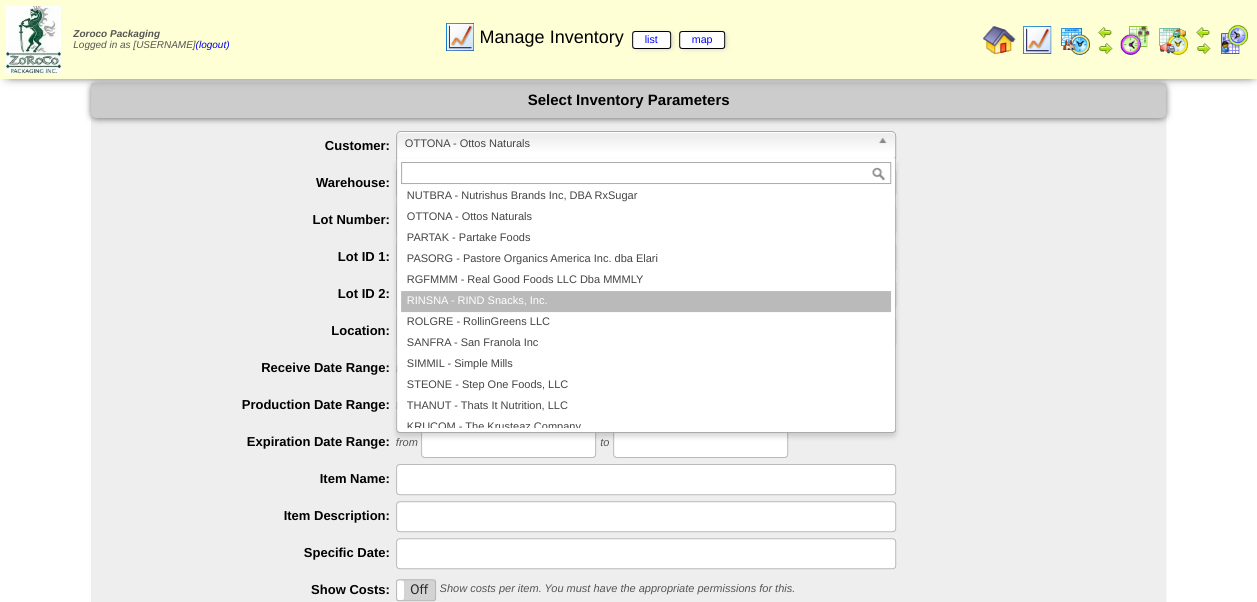 click on "RINSNA - RIND Snacks, Inc." at bounding box center (646, 301) 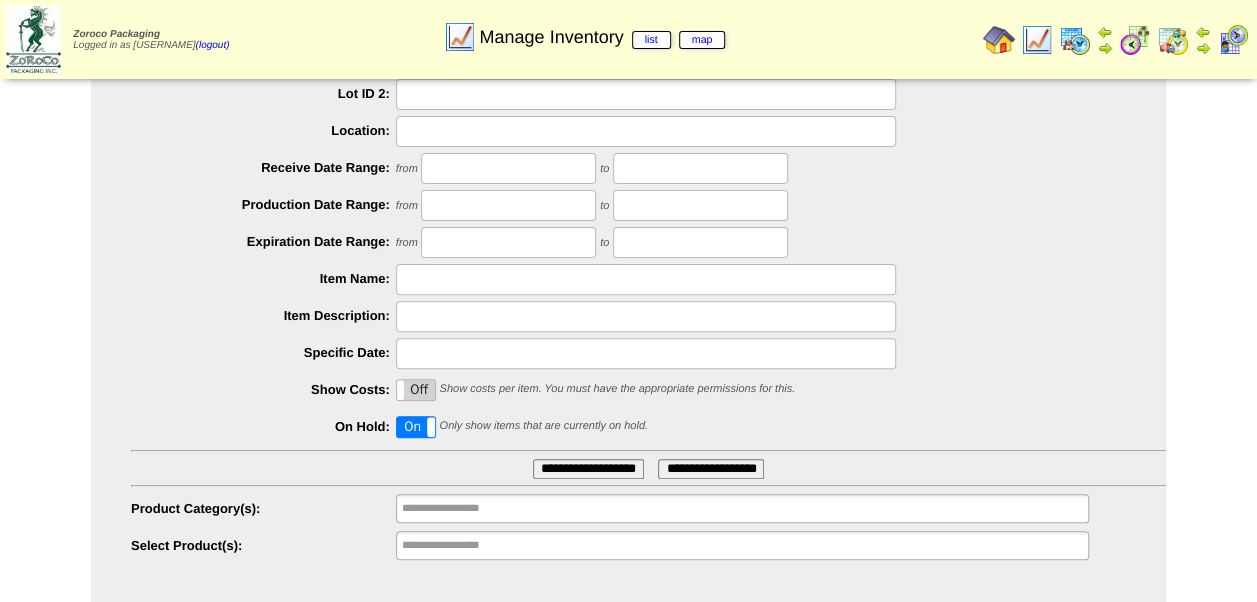 scroll, scrollTop: 232, scrollLeft: 0, axis: vertical 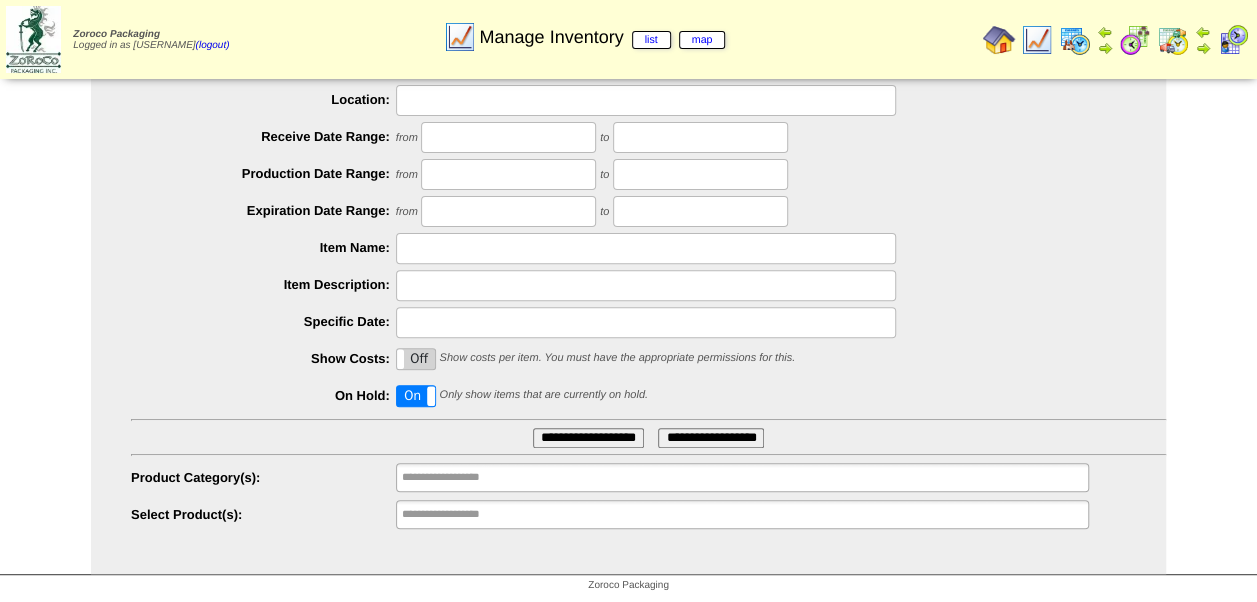 click on "**********" at bounding box center (588, 438) 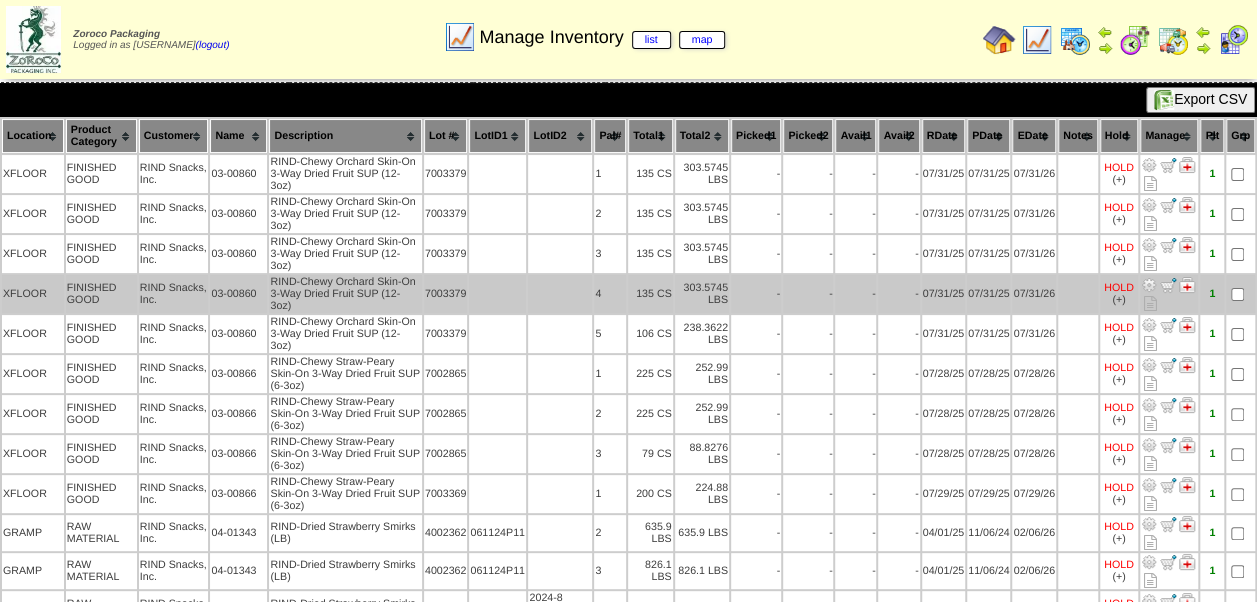 scroll, scrollTop: 0, scrollLeft: 0, axis: both 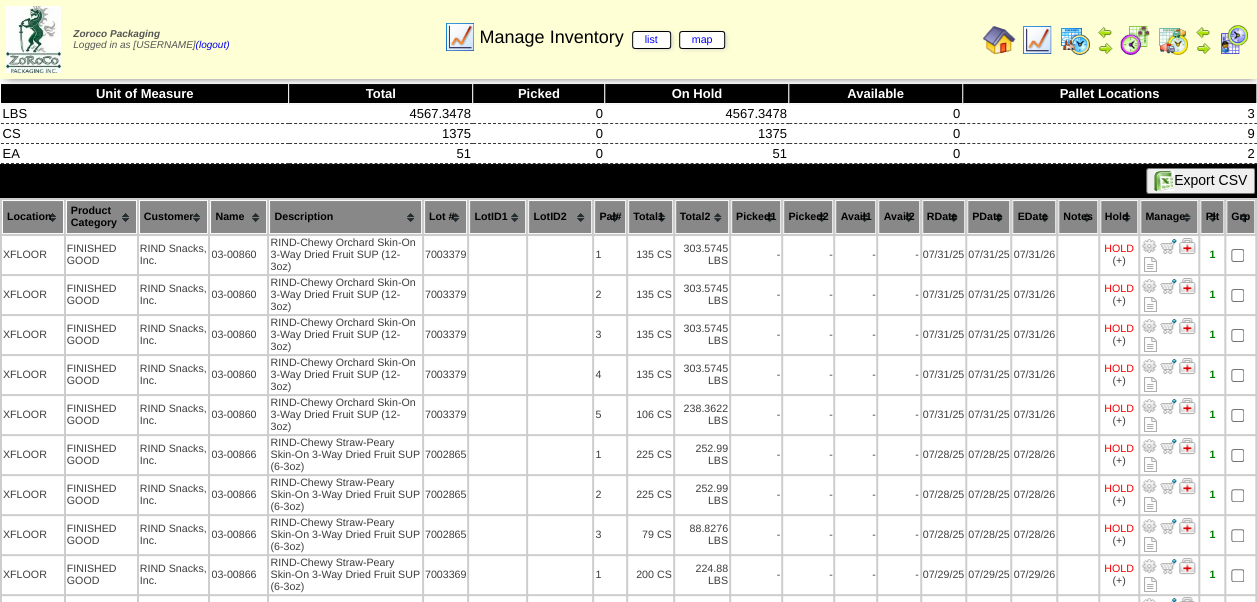 click on "PDate" at bounding box center [988, 217] 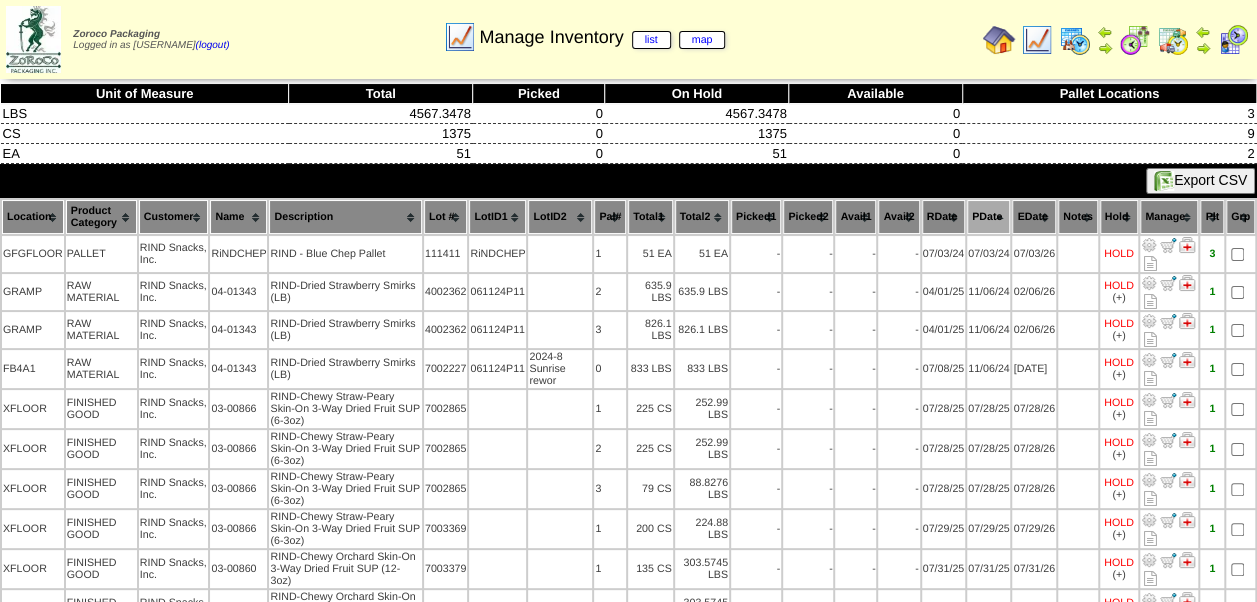 click on "PDate" at bounding box center [988, 217] 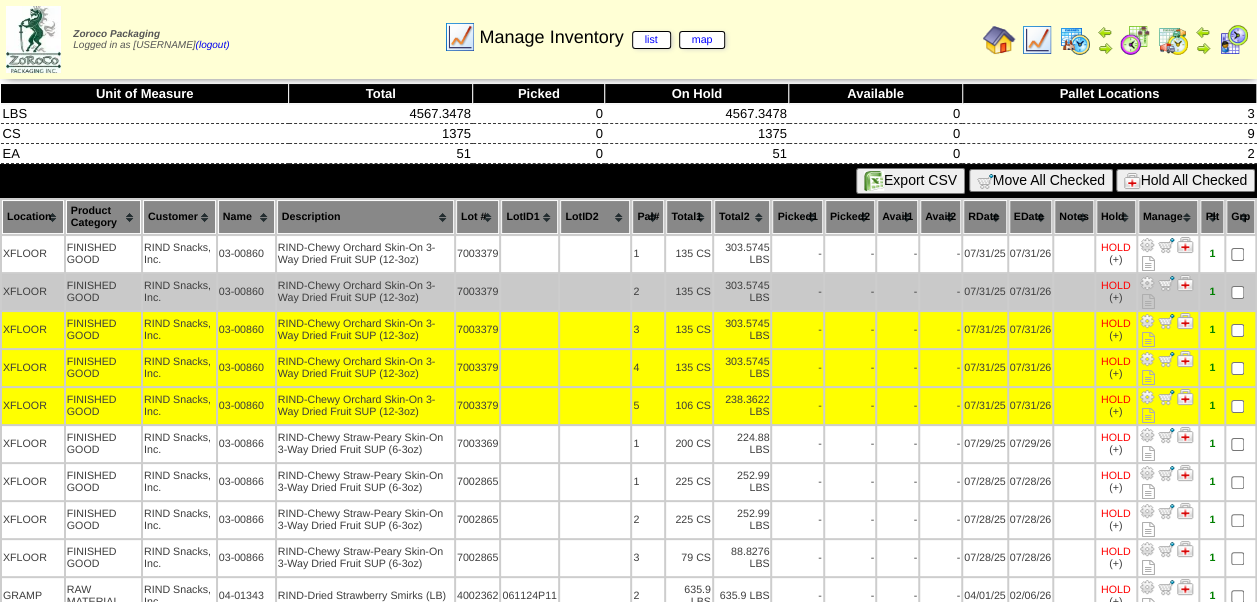 click at bounding box center (1240, 292) 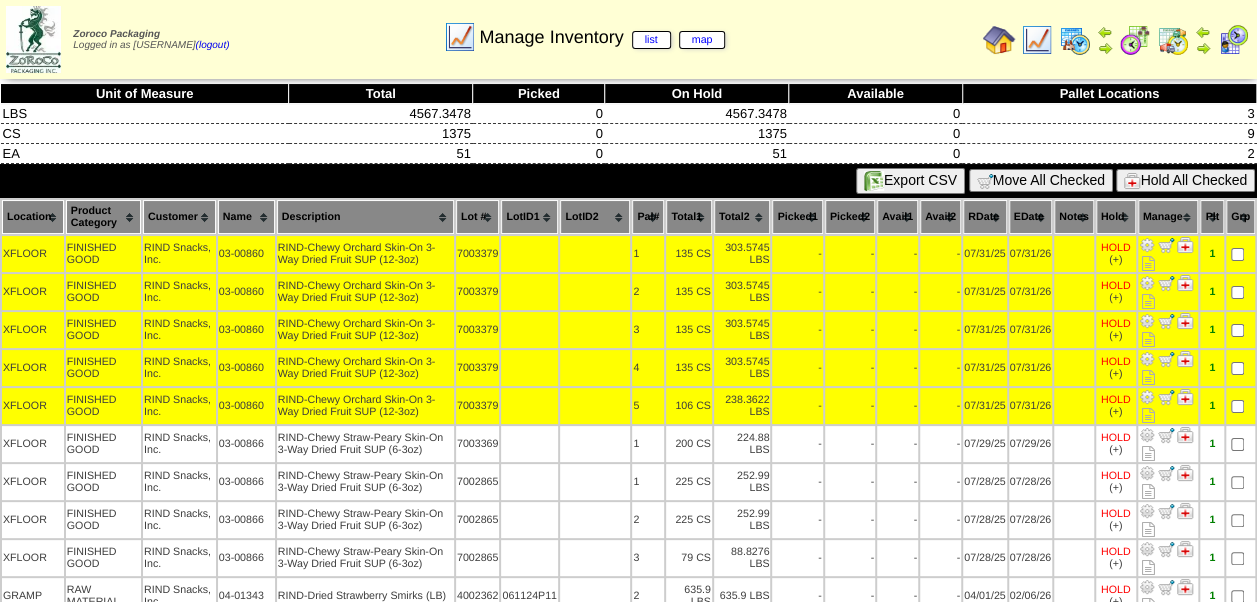 click on "Hold All Checked" at bounding box center (1185, 180) 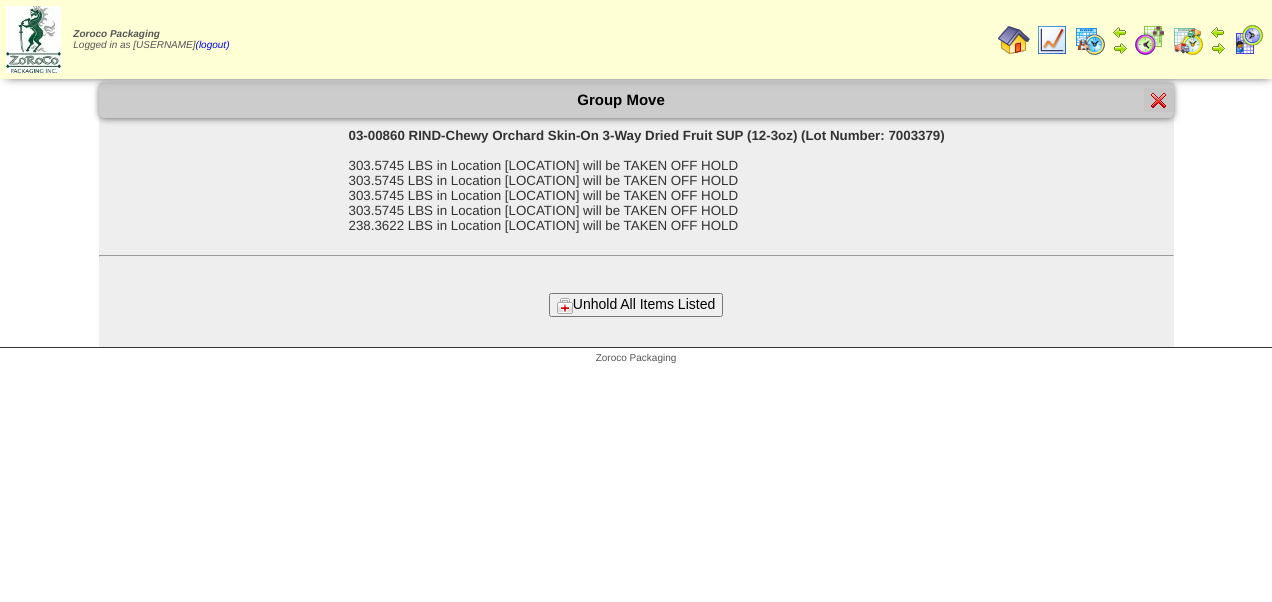 scroll, scrollTop: 0, scrollLeft: 0, axis: both 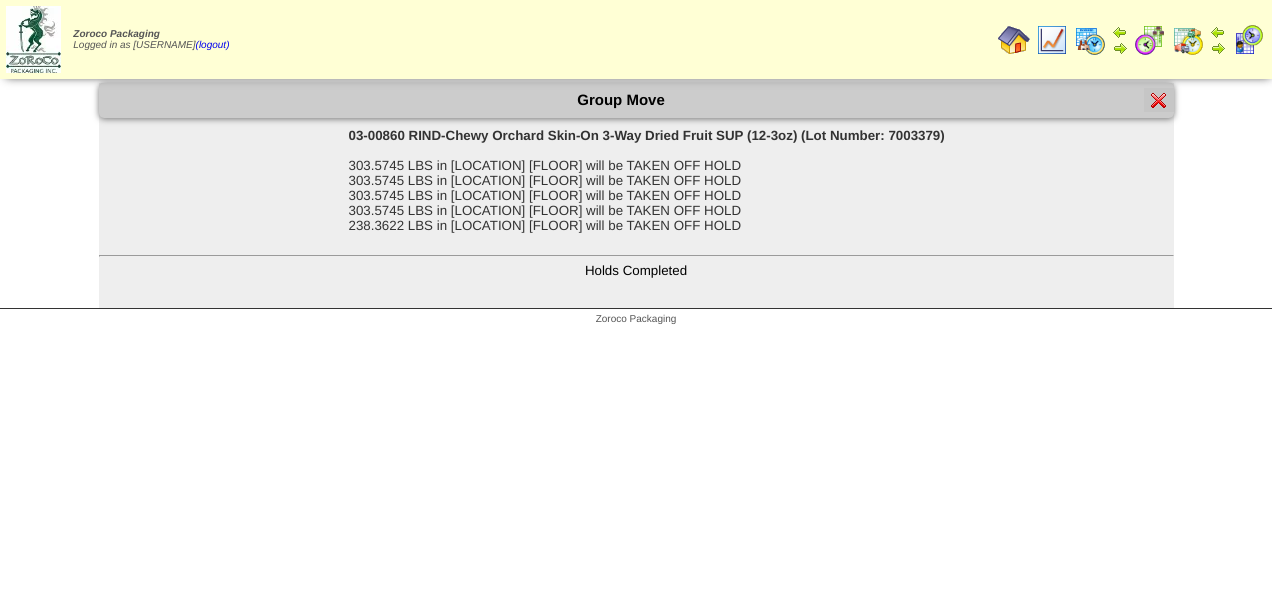 click at bounding box center [1159, 100] 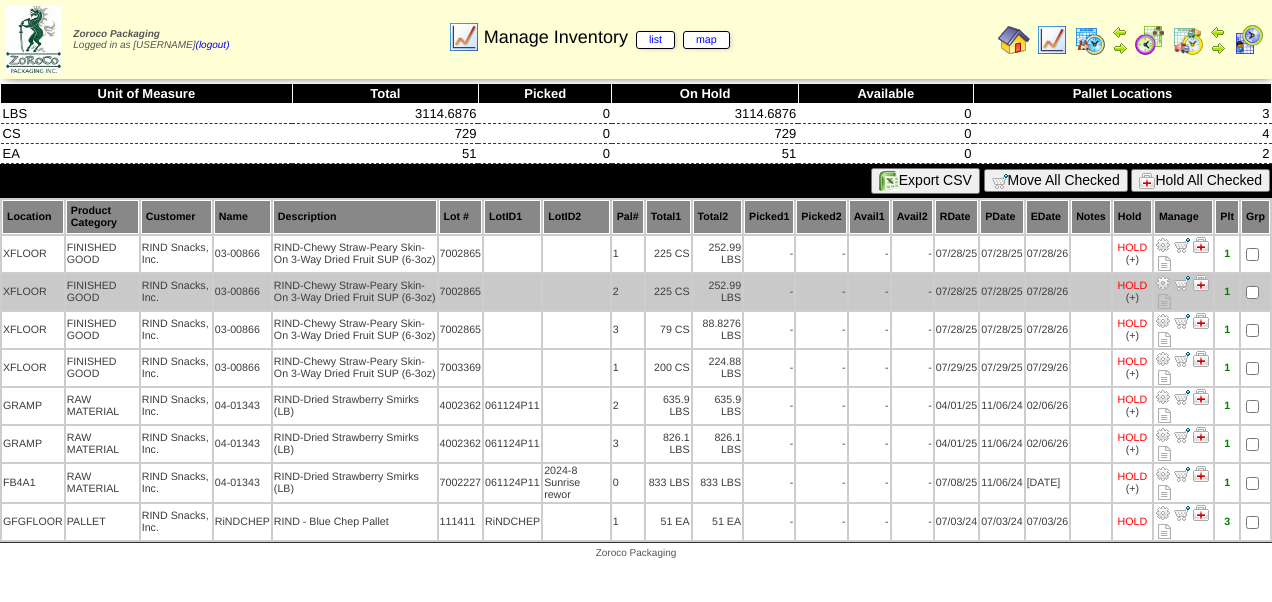 scroll, scrollTop: 0, scrollLeft: 0, axis: both 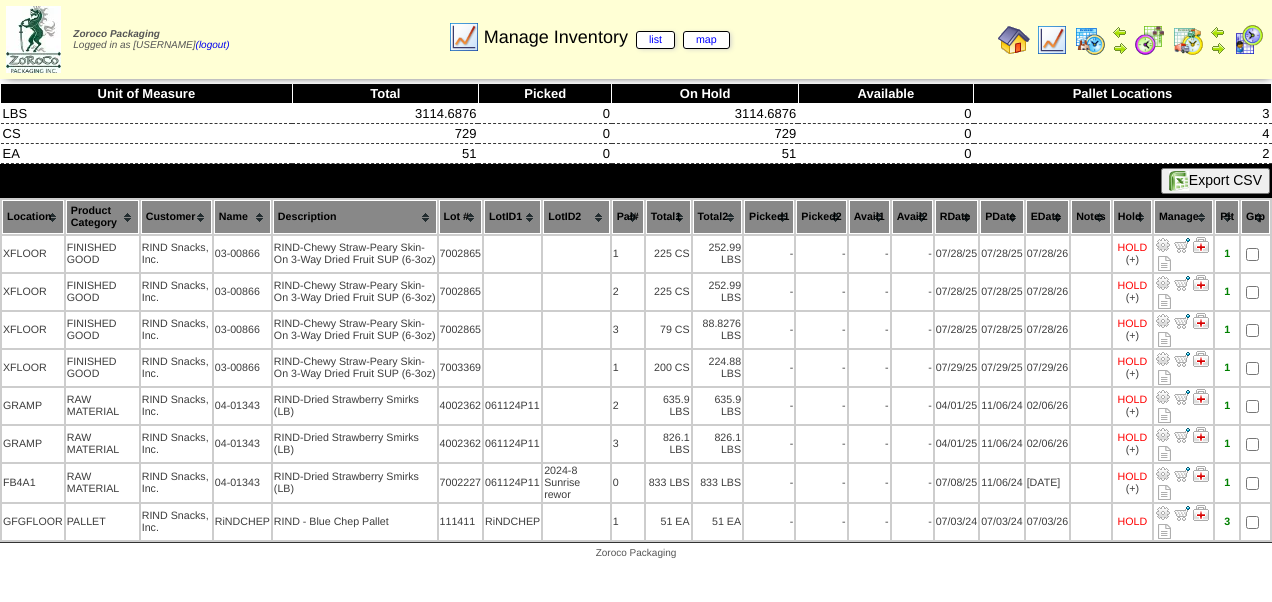 click at bounding box center (1052, 40) 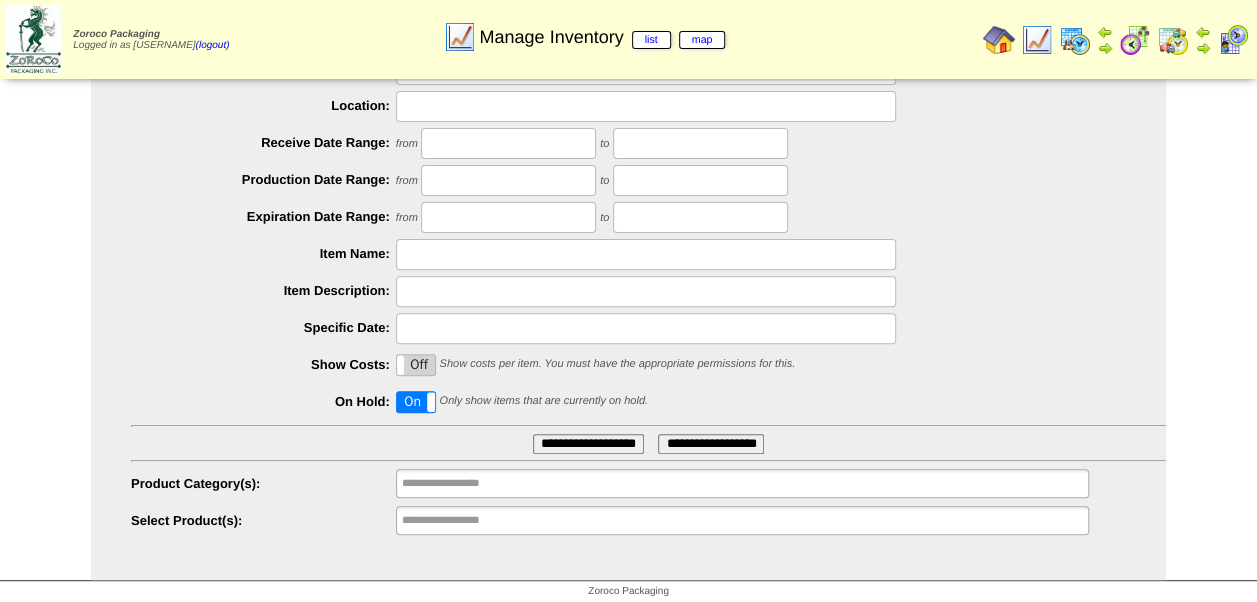 scroll, scrollTop: 232, scrollLeft: 0, axis: vertical 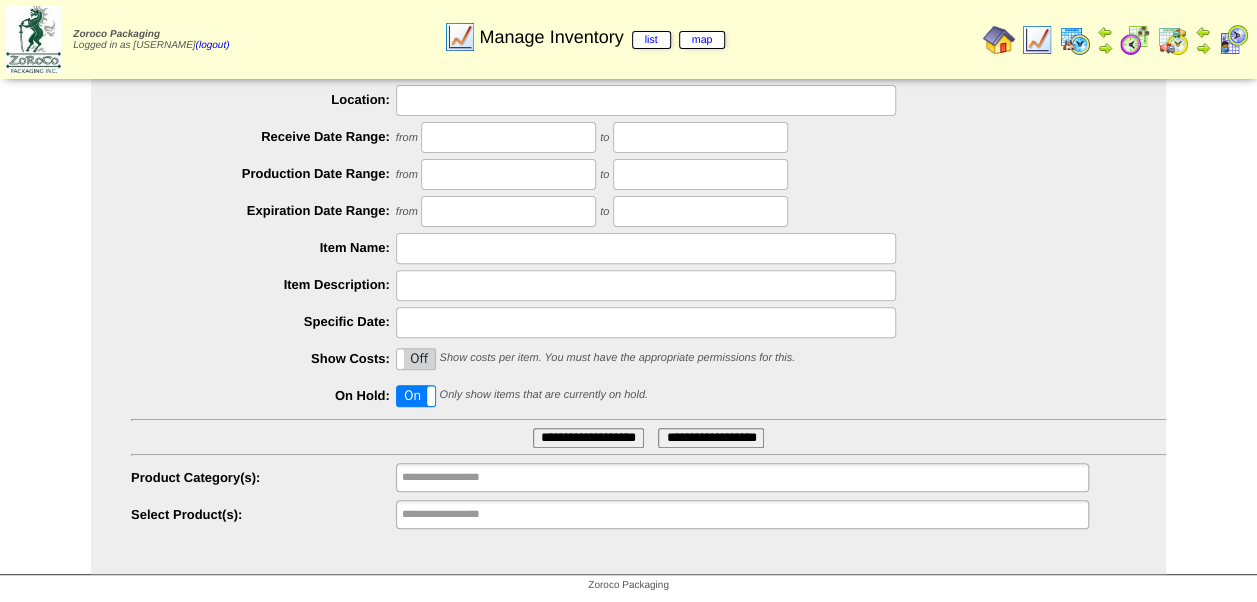 click on "On" at bounding box center [416, 396] 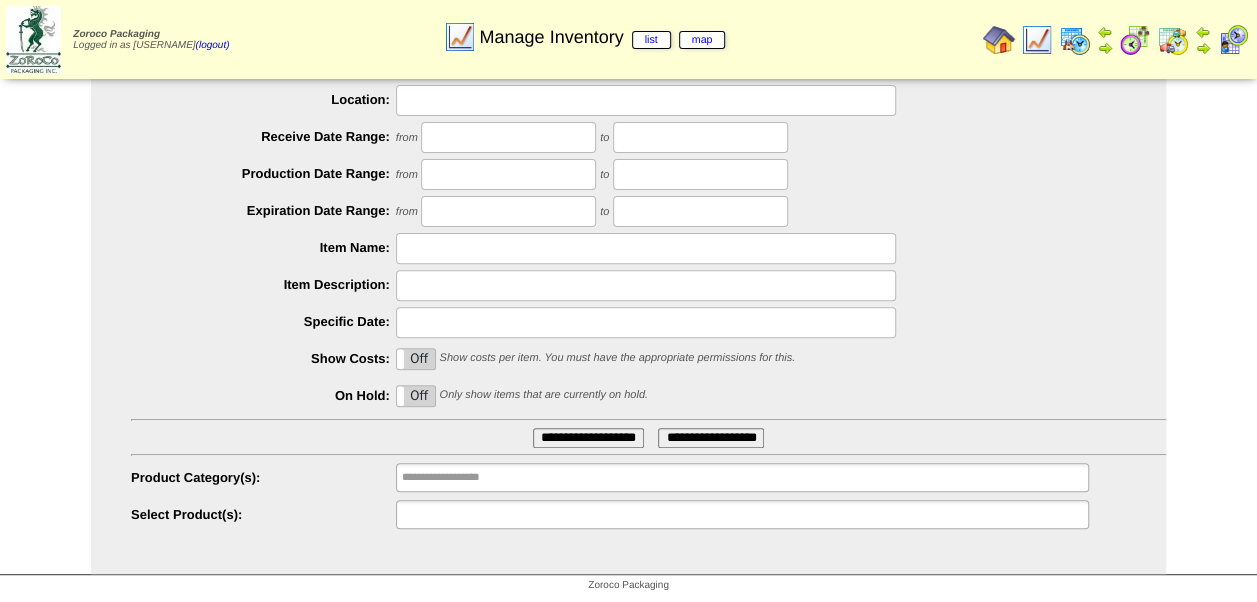 click at bounding box center (466, 514) 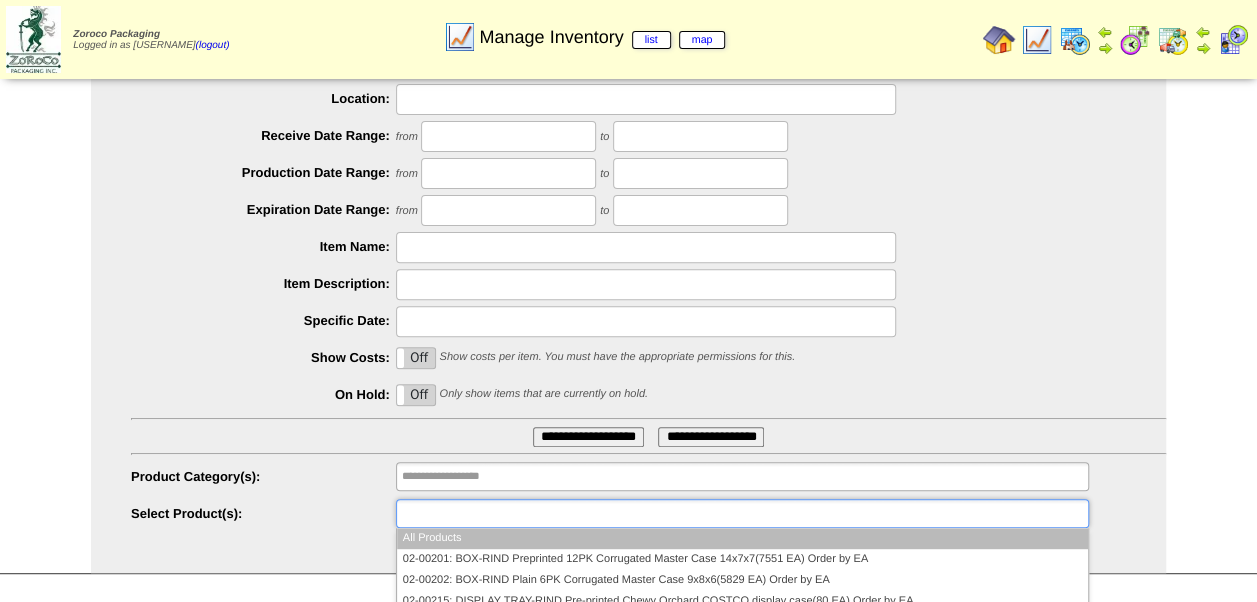 type on "*" 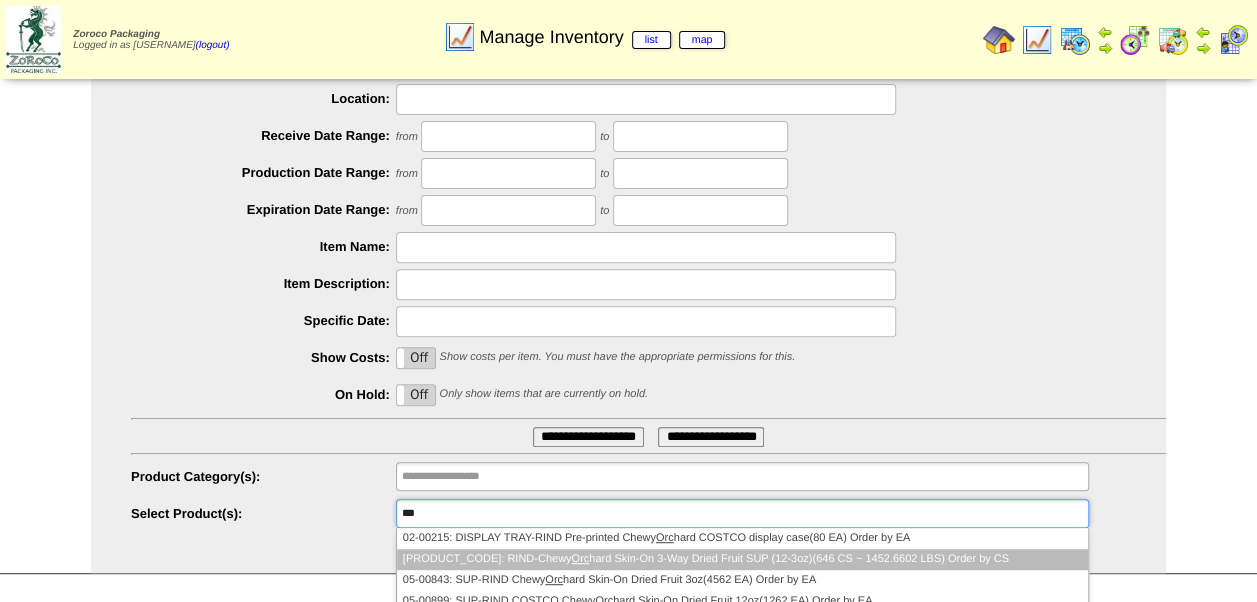 type on "***" 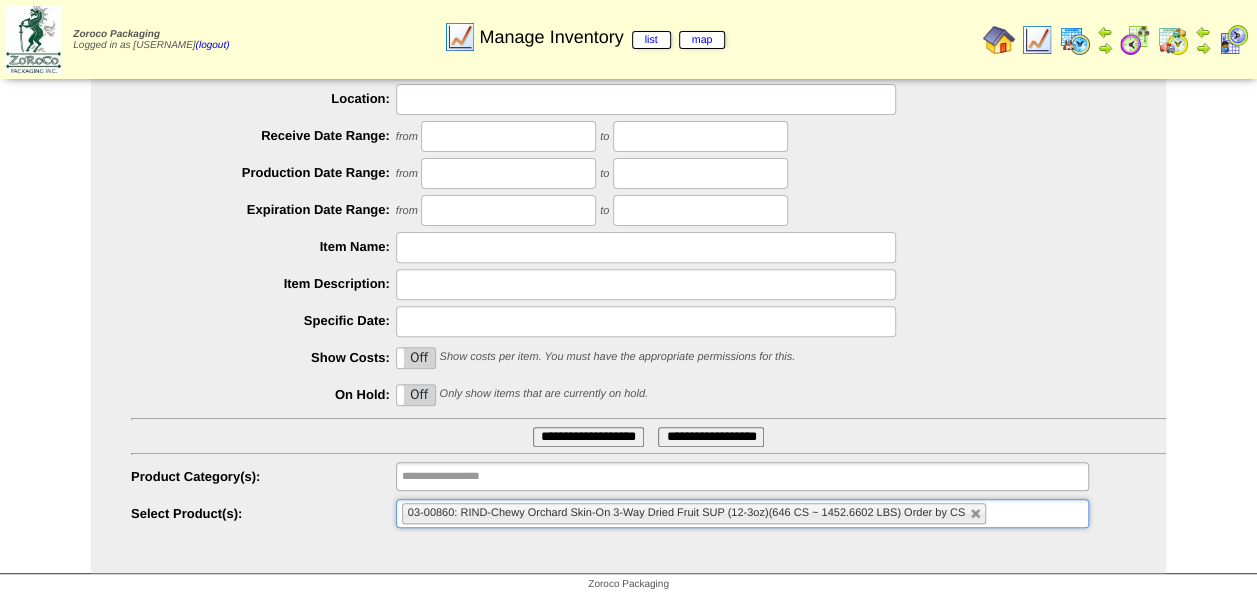 click on "**********" at bounding box center (588, 437) 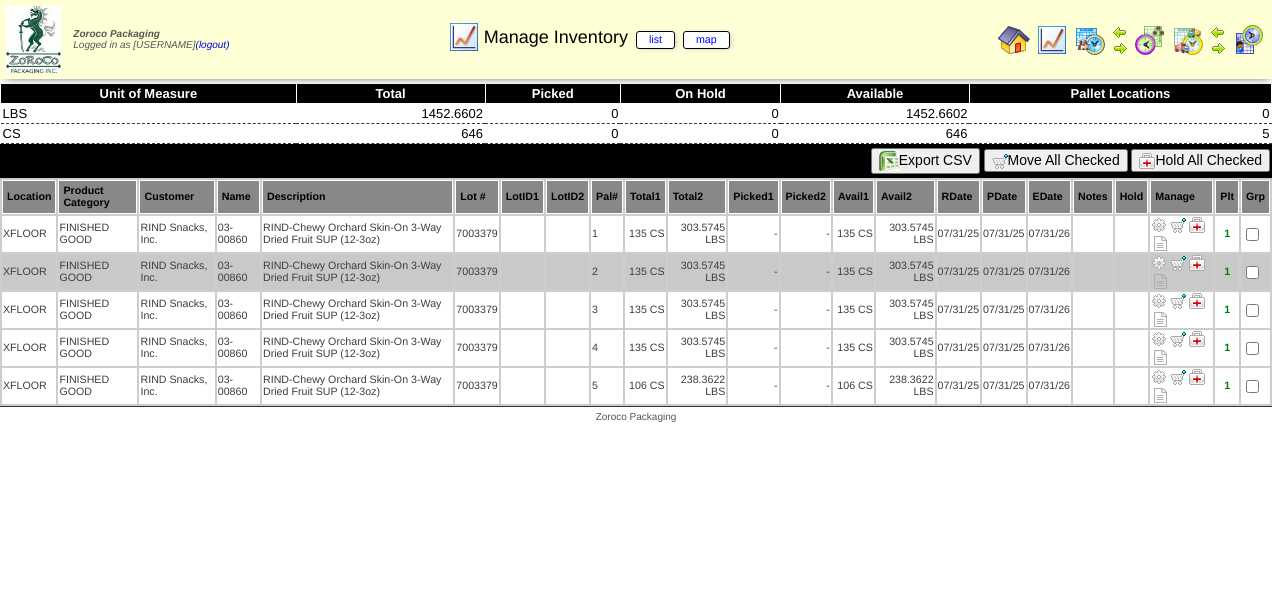 scroll, scrollTop: 0, scrollLeft: 0, axis: both 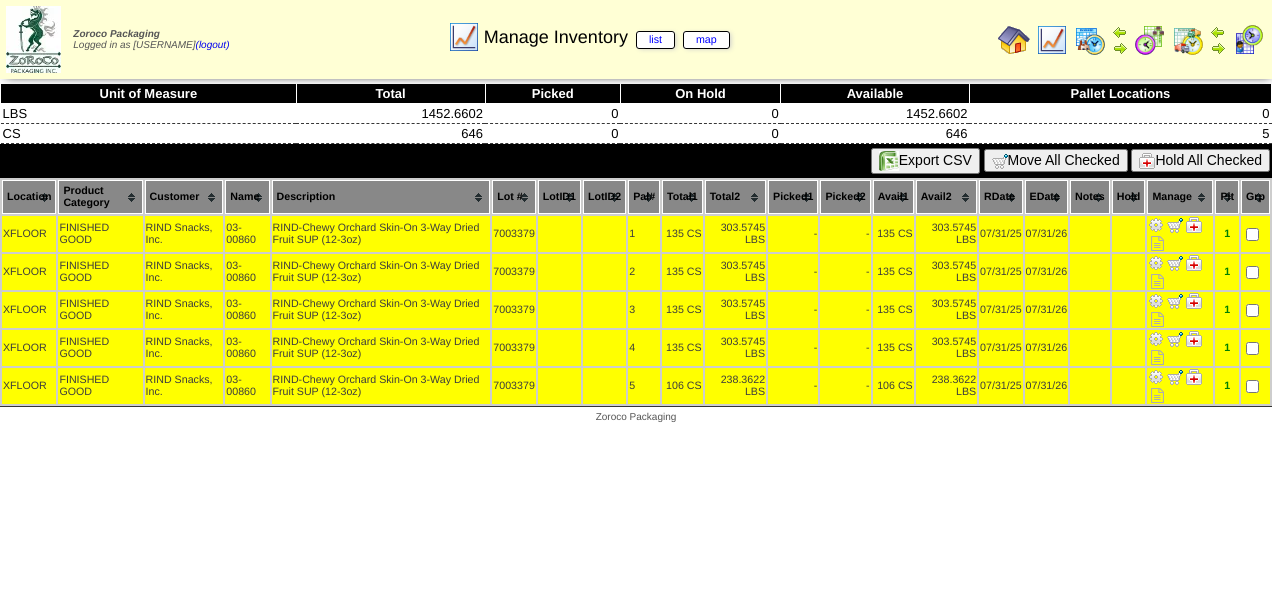 click at bounding box center [1156, 225] 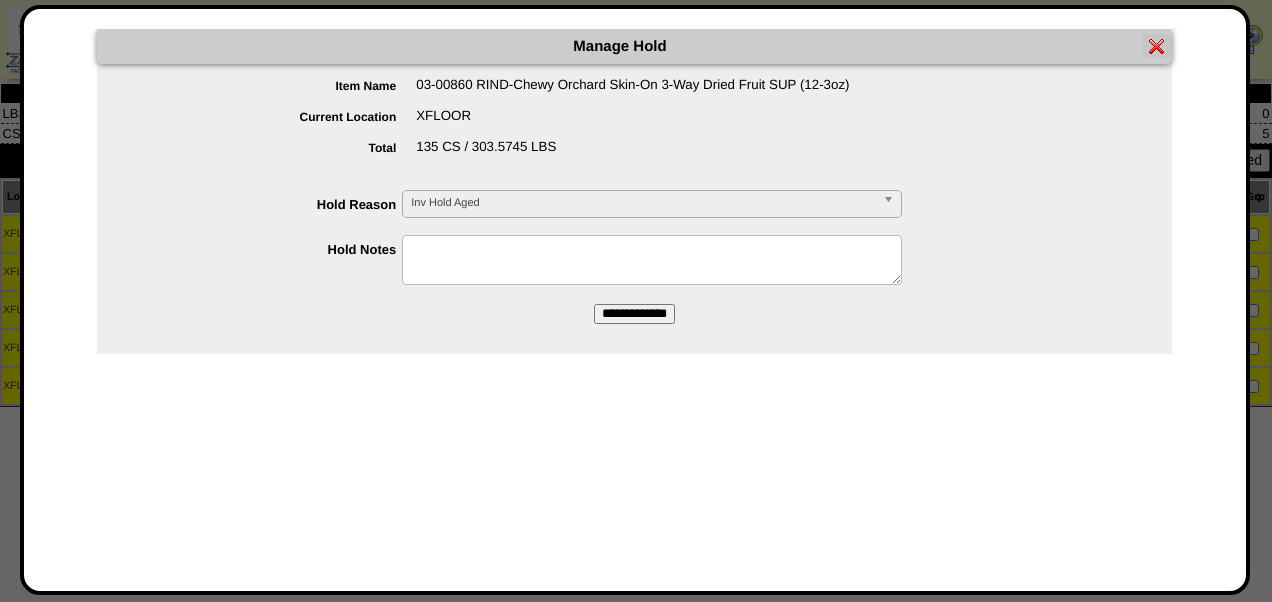 click on "Inv Hold Aged" at bounding box center (643, 203) 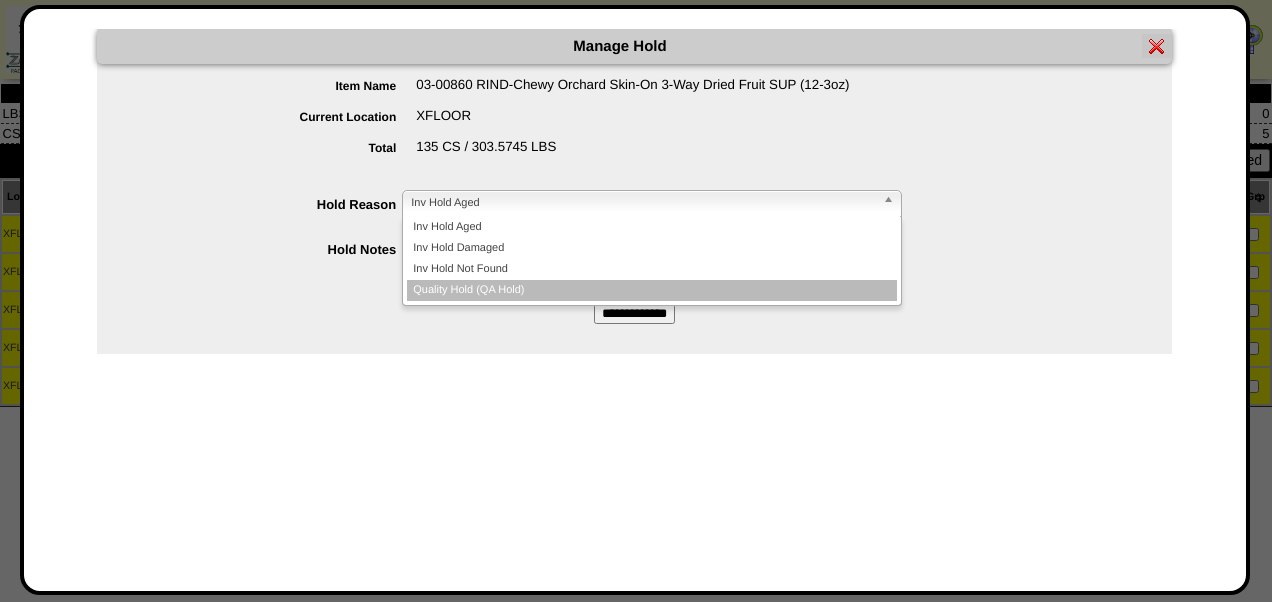 click on "Quality Hold (QA Hold)" at bounding box center (652, 290) 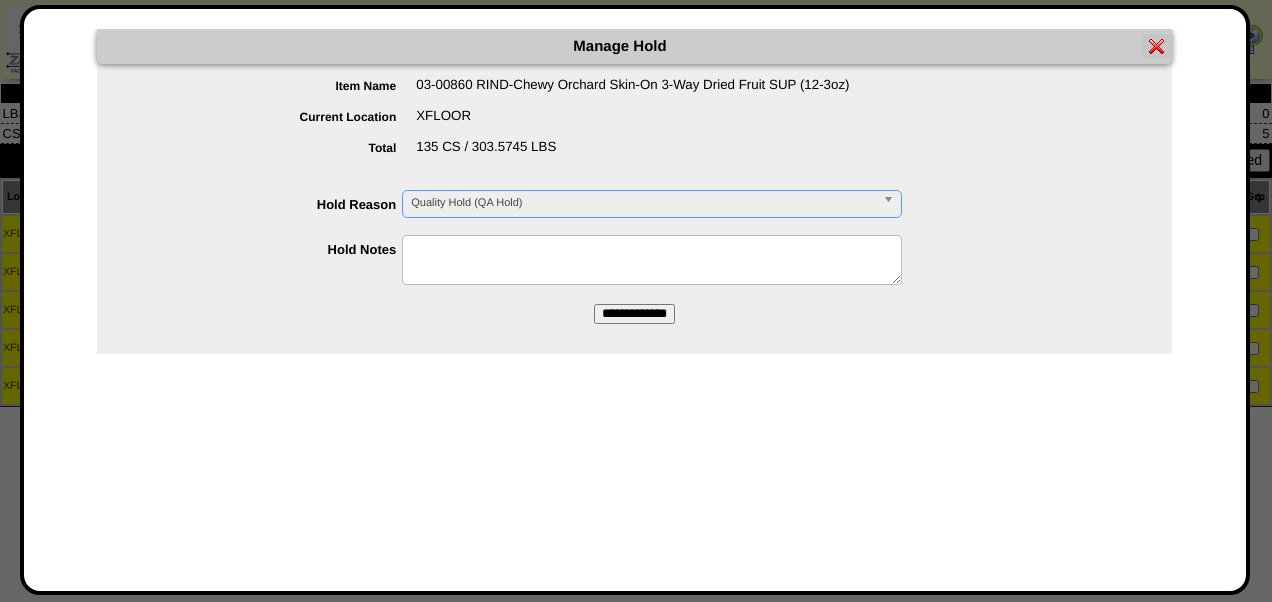 click at bounding box center [652, 260] 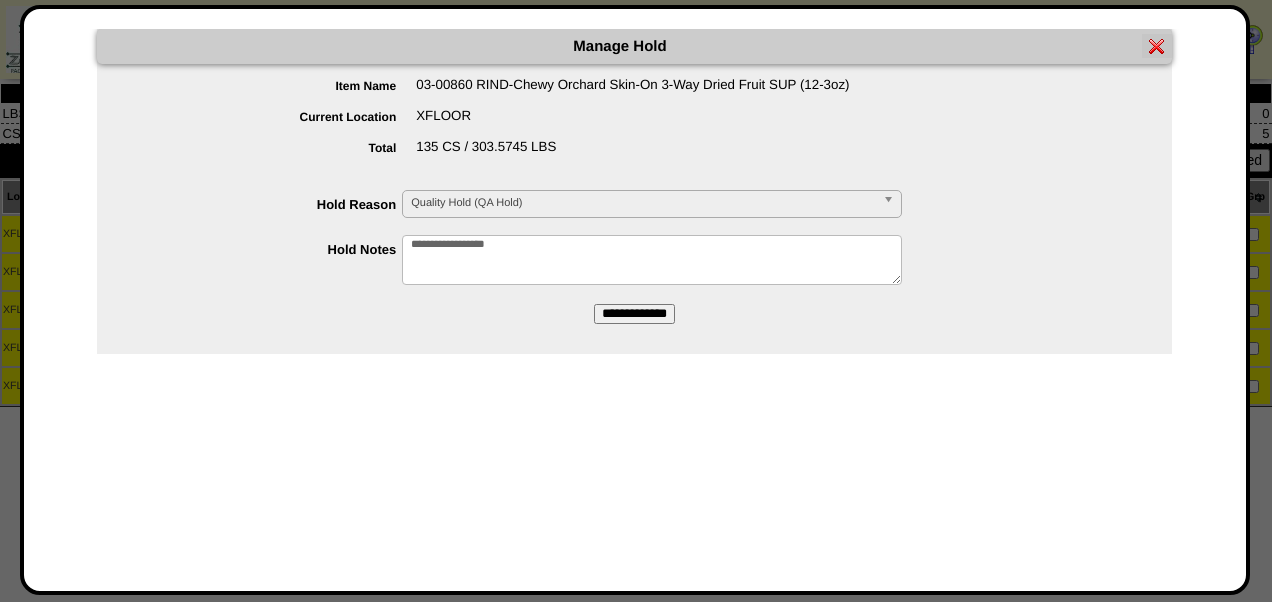 drag, startPoint x: 530, startPoint y: 251, endPoint x: 389, endPoint y: 246, distance: 141.08862 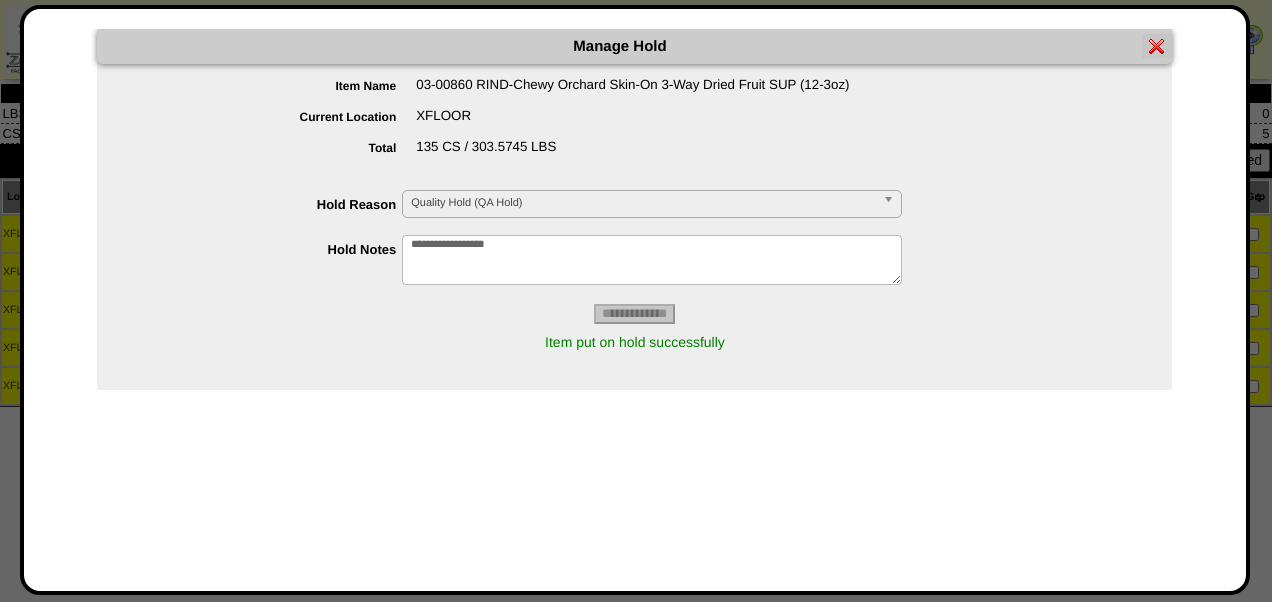 click at bounding box center [1157, 46] 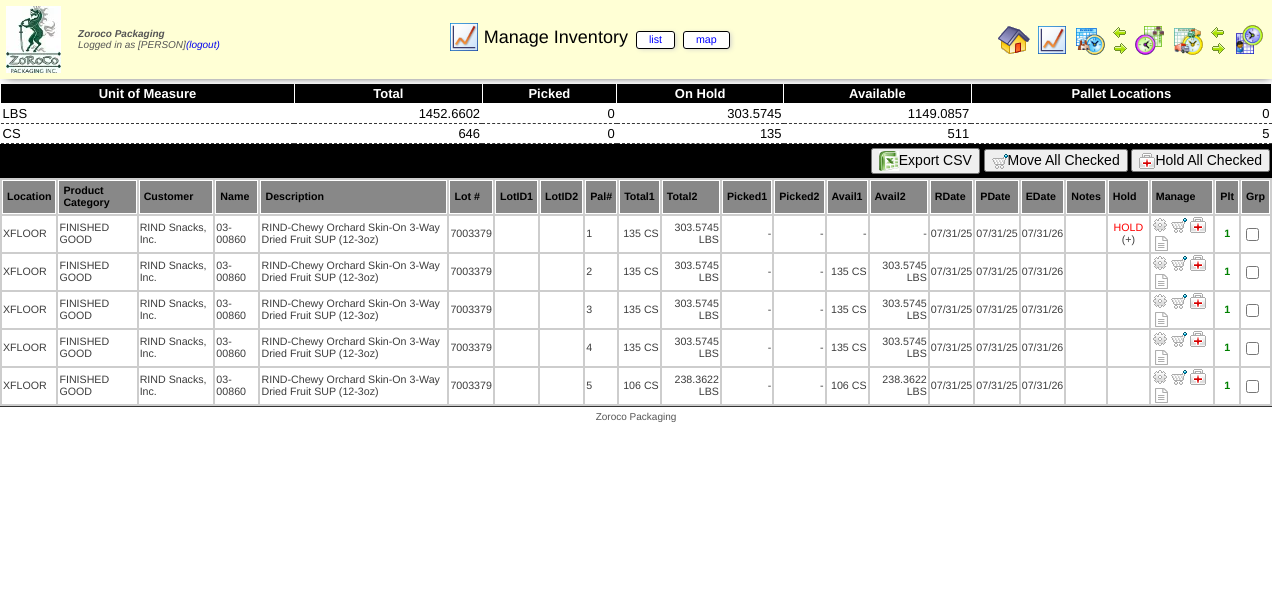 scroll, scrollTop: 0, scrollLeft: 0, axis: both 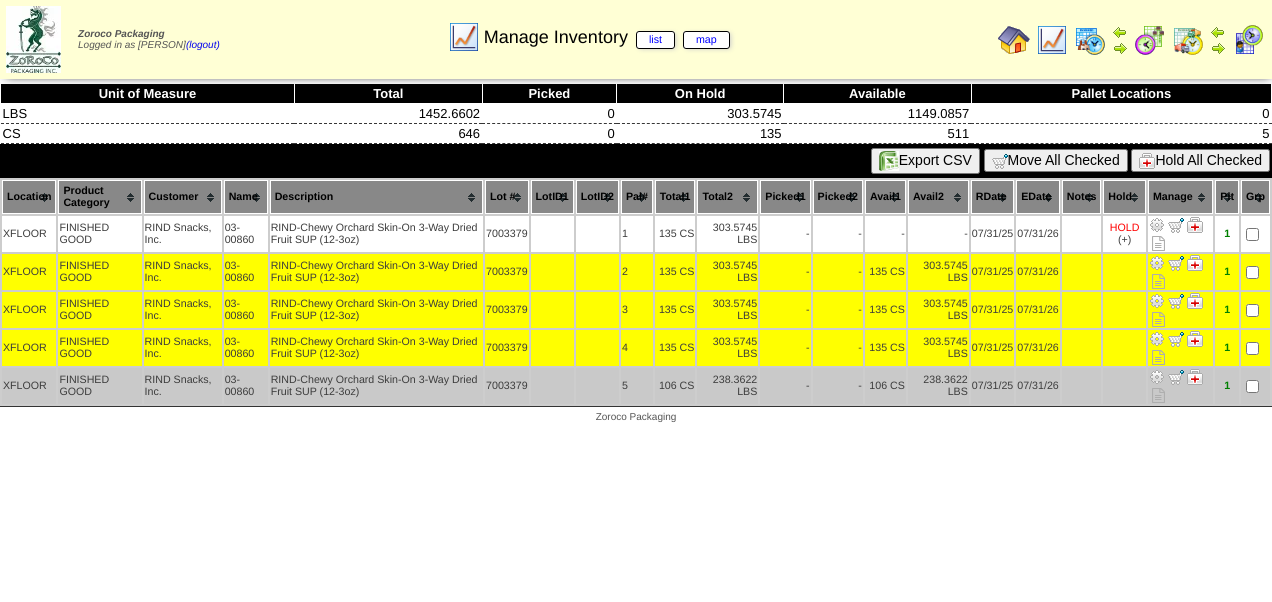 click at bounding box center [1255, 386] 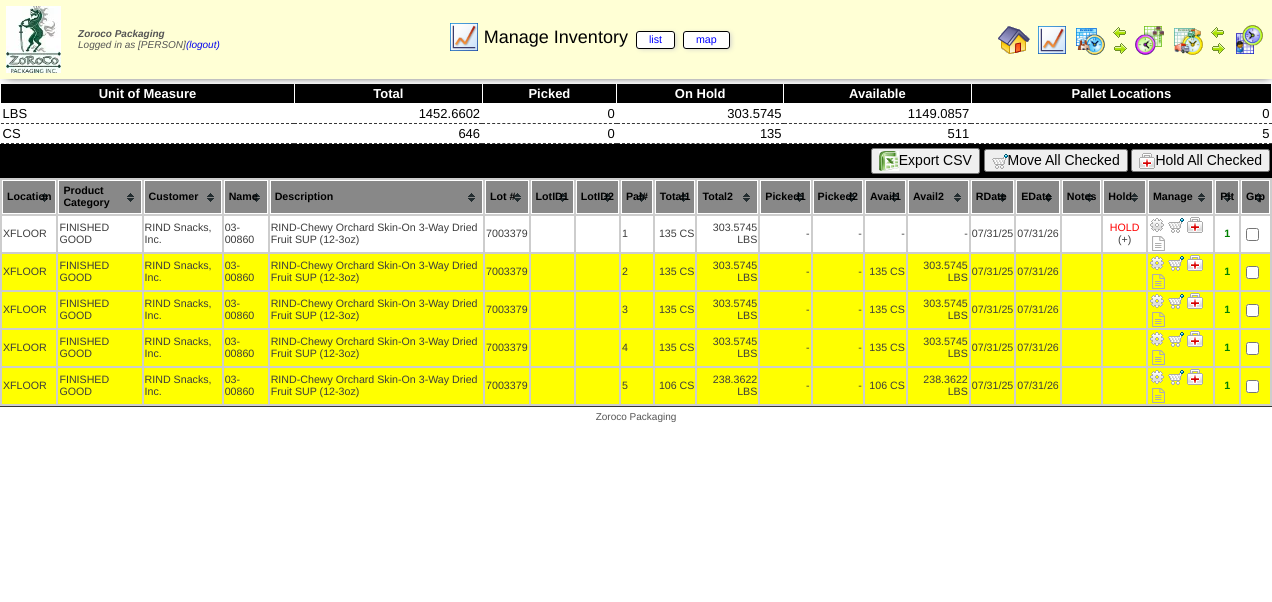 click on "Hold All Checked" at bounding box center (1200, 160) 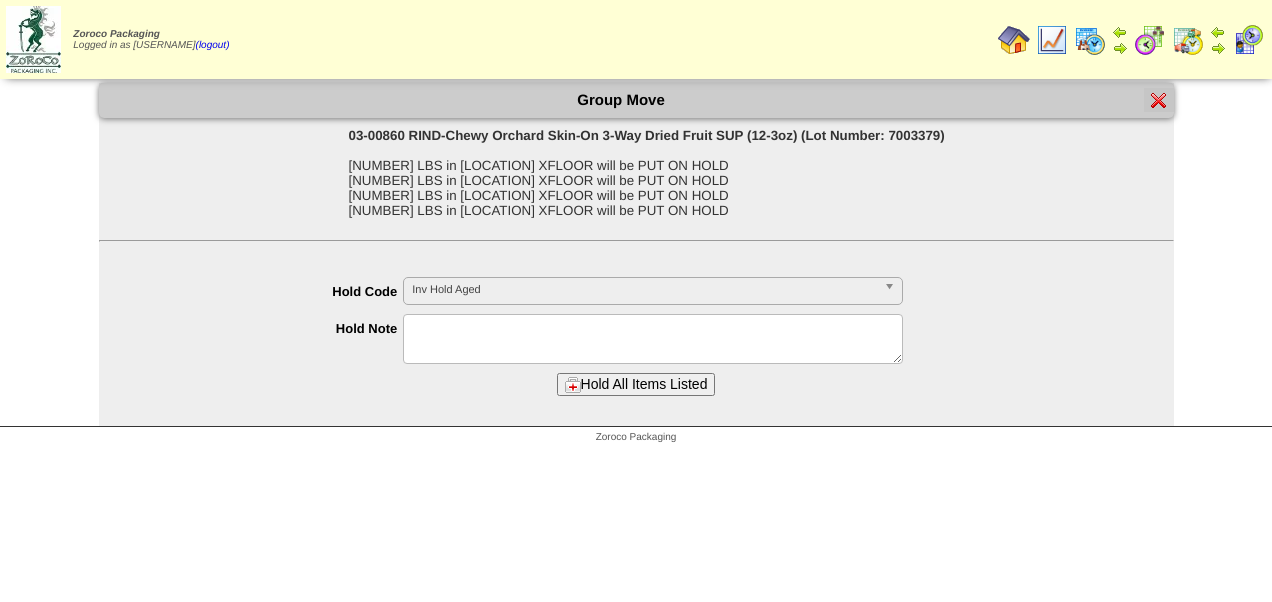 scroll, scrollTop: 0, scrollLeft: 0, axis: both 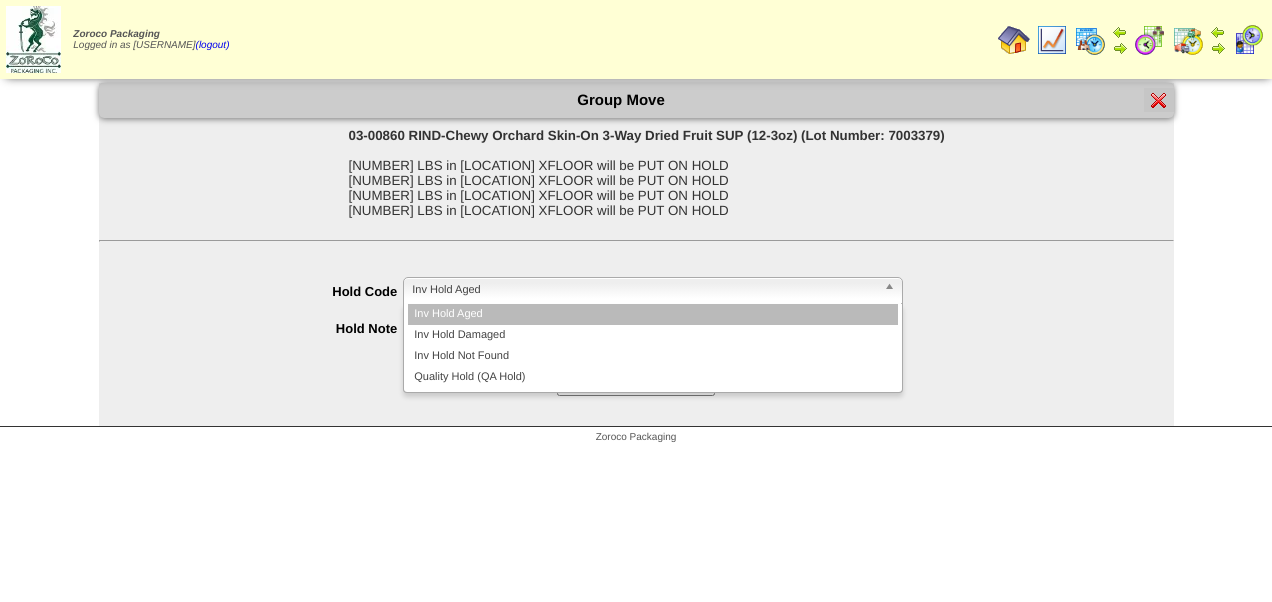 click on "Inv Hold Aged" at bounding box center (644, 290) 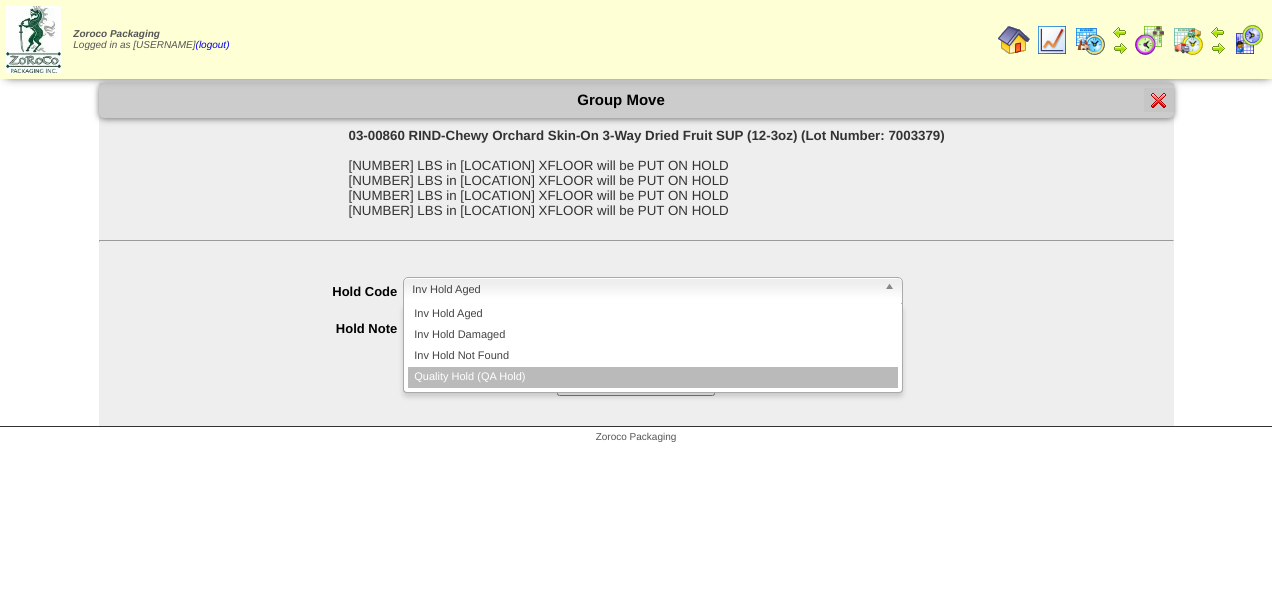 click on "Quality Hold (QA Hold)" at bounding box center [653, 377] 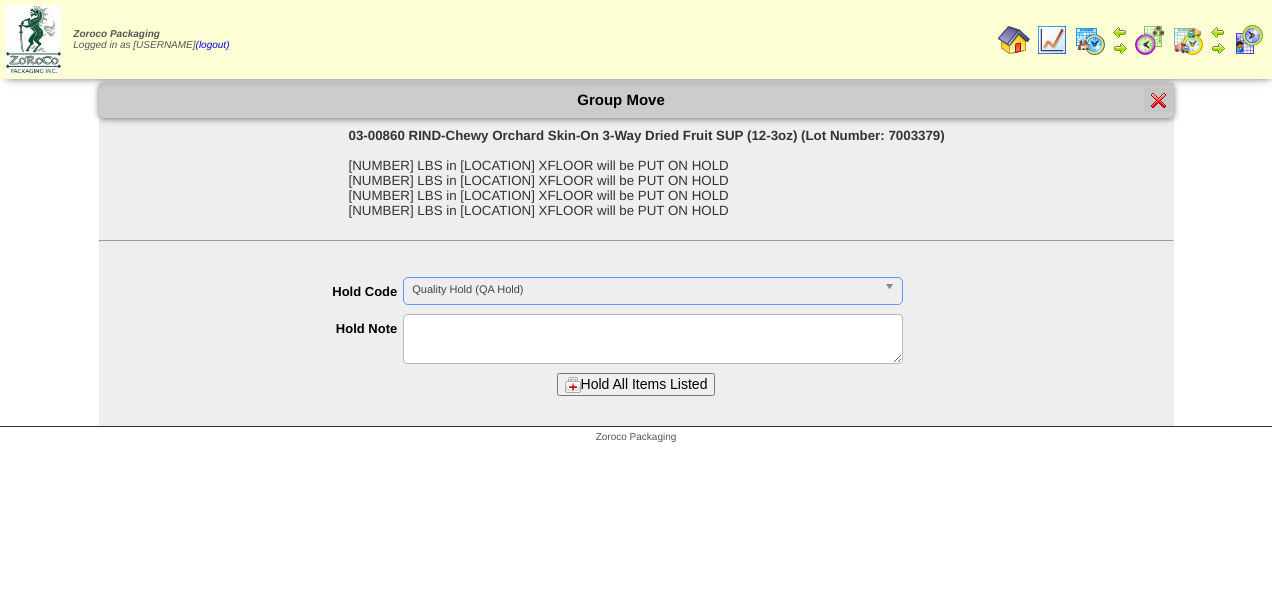 click at bounding box center [653, 339] 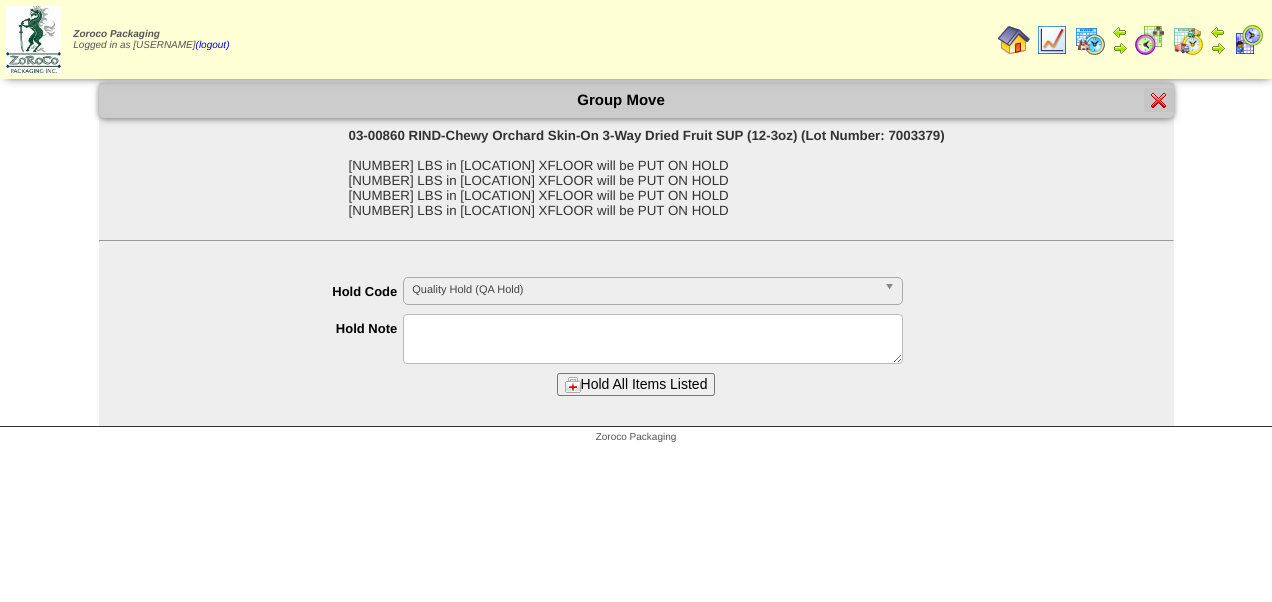 paste on "**********" 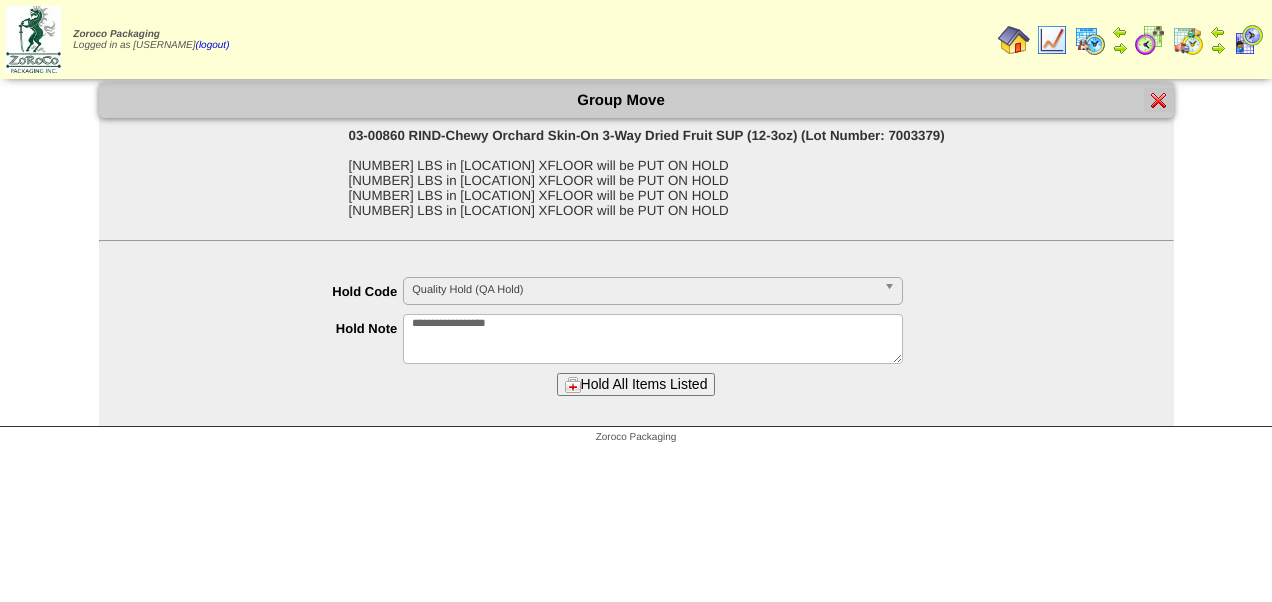 type on "**********" 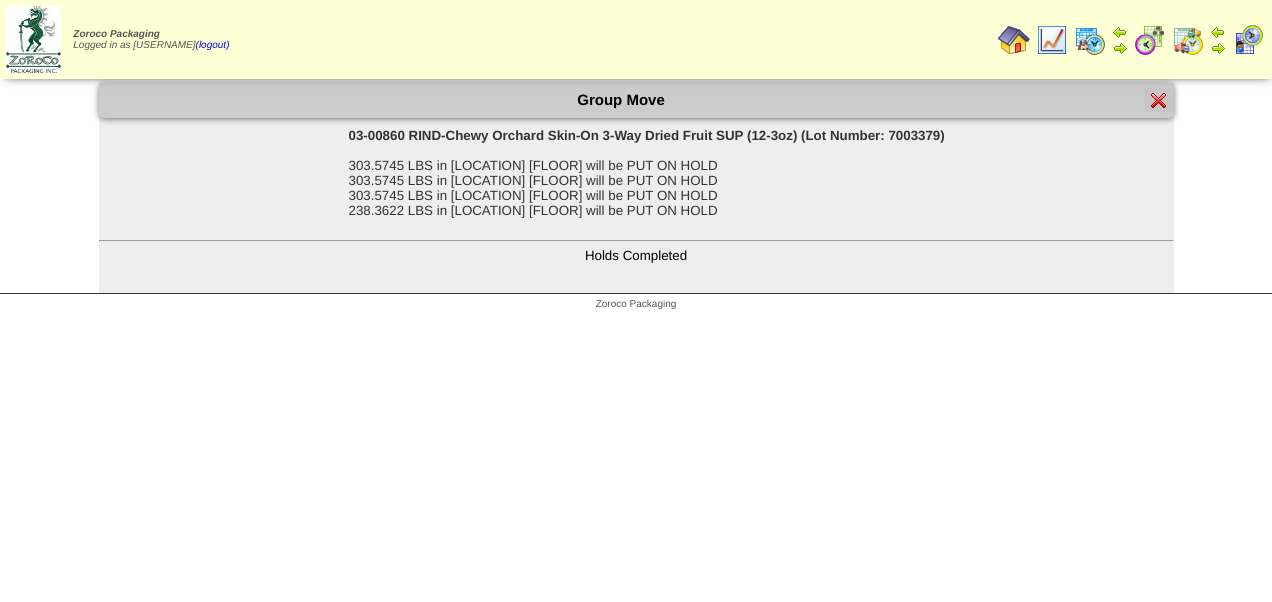 scroll, scrollTop: 0, scrollLeft: 0, axis: both 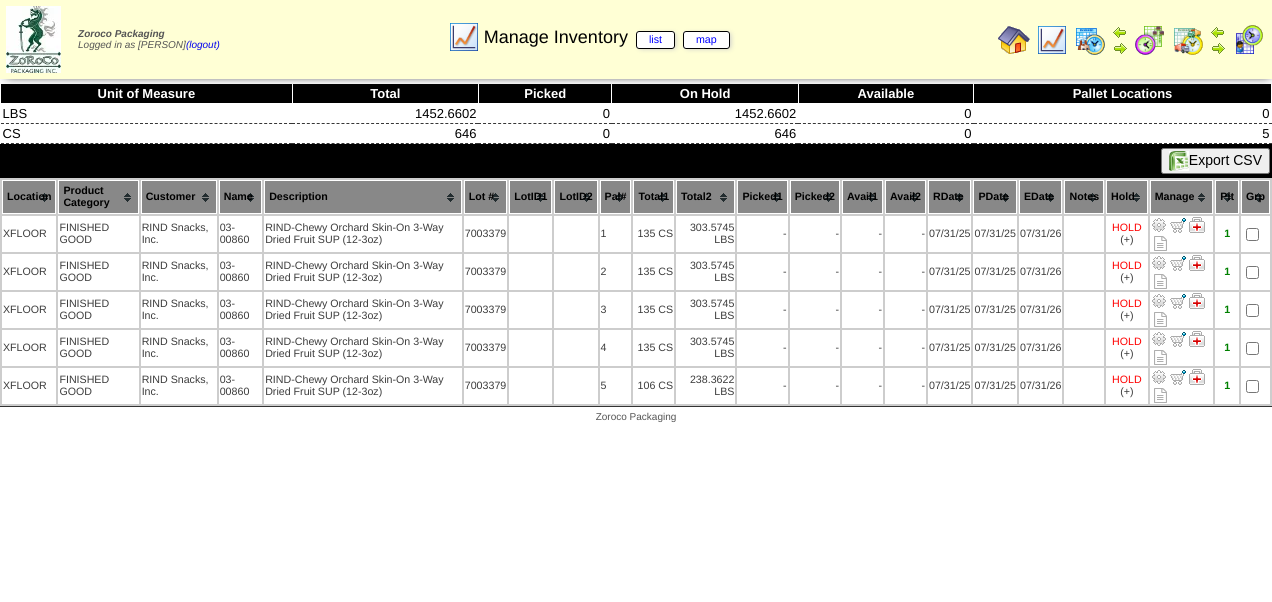 click at bounding box center (1052, 40) 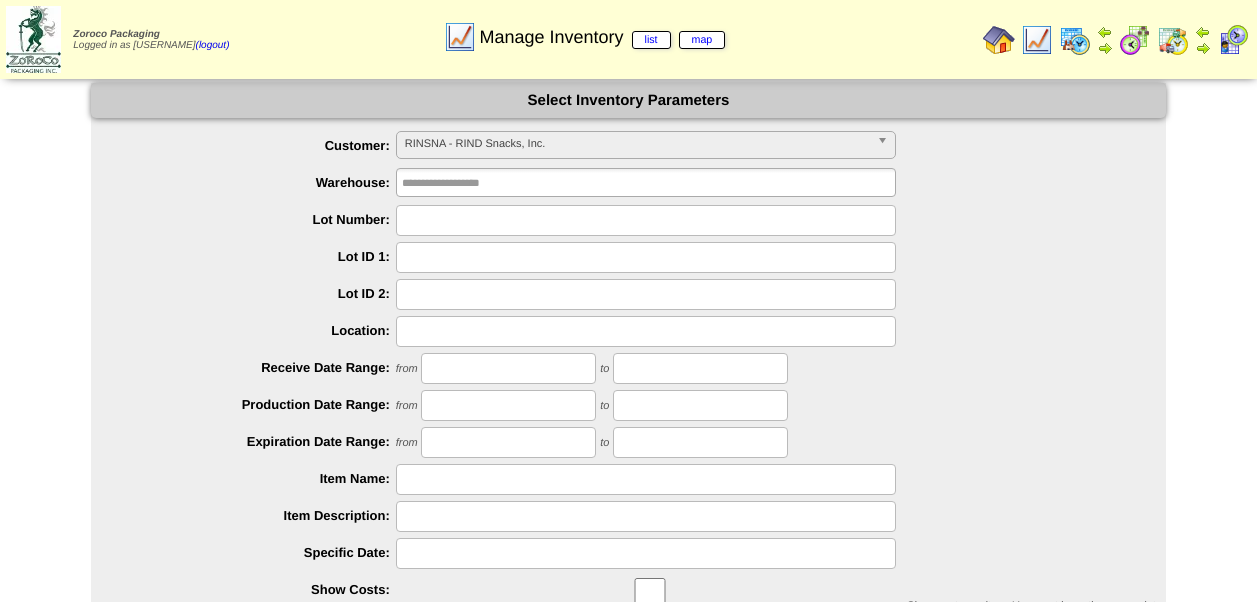 scroll, scrollTop: 0, scrollLeft: 0, axis: both 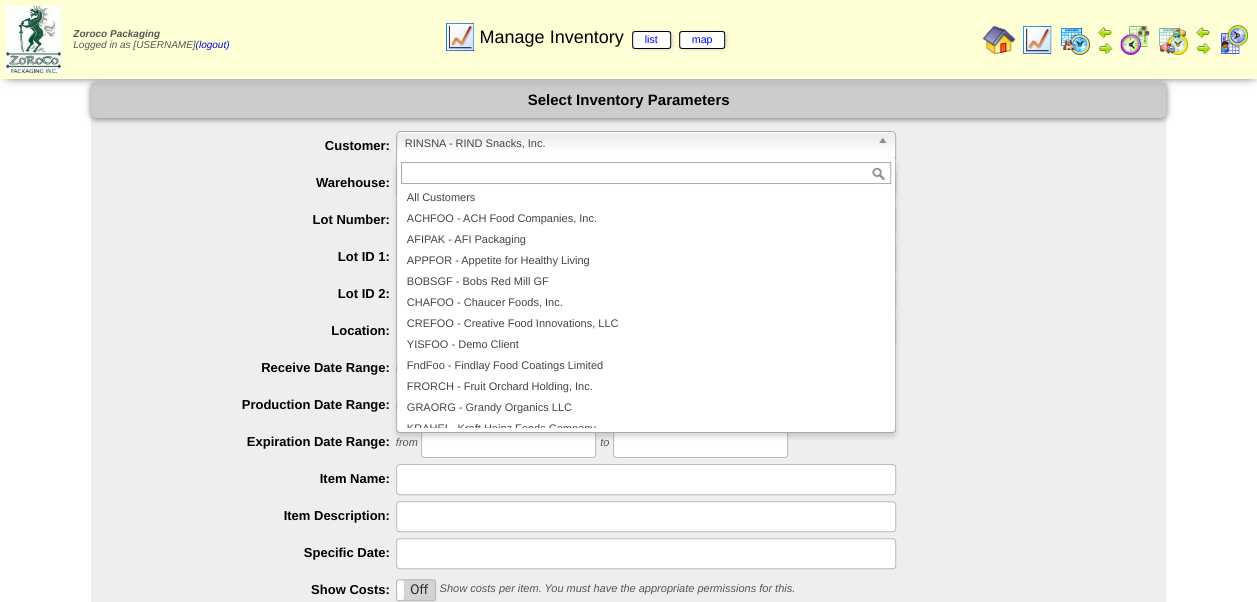 click on "RINSNA - RIND Snacks, Inc." at bounding box center [637, 144] 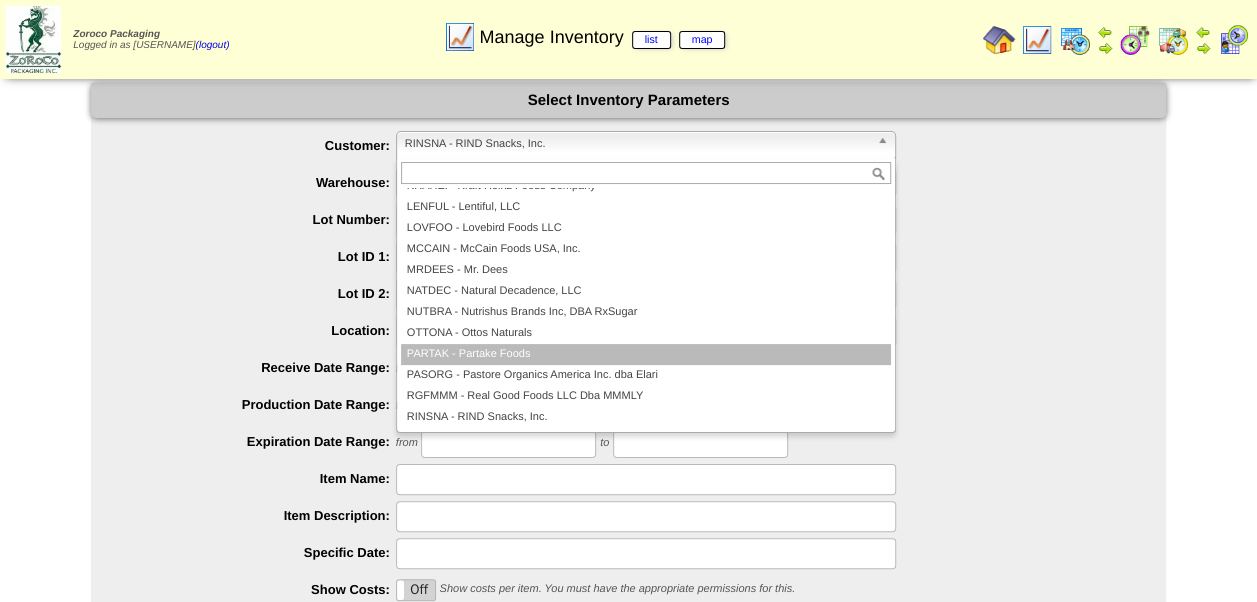 scroll, scrollTop: 390, scrollLeft: 0, axis: vertical 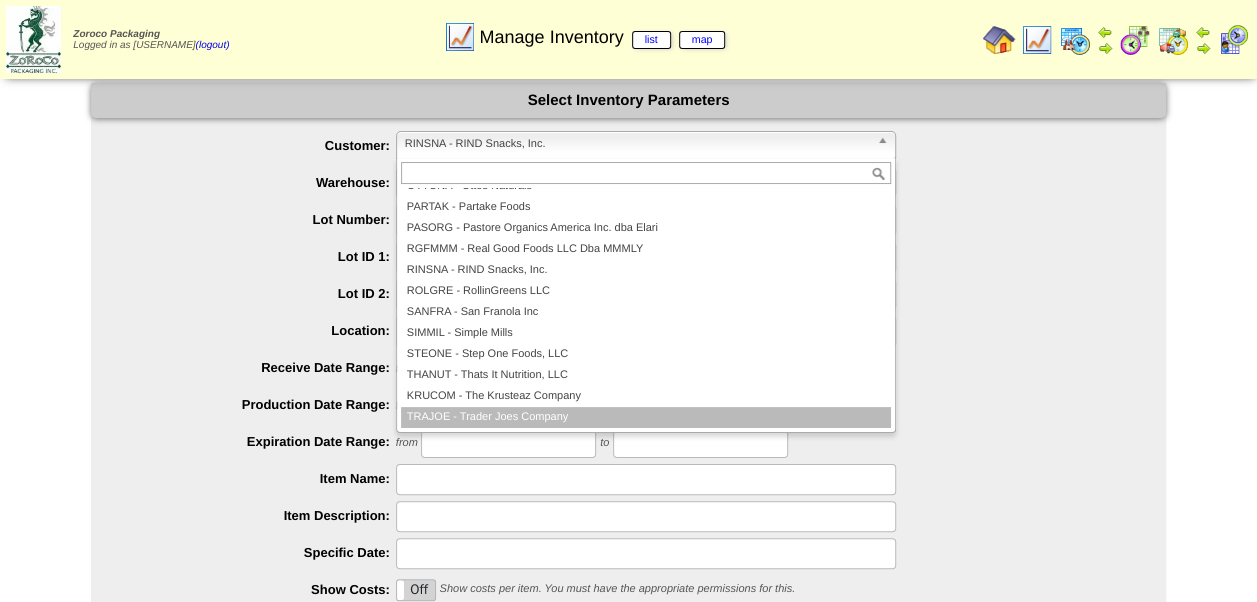 click on "TRAJOE - Trader Joes Company" at bounding box center (646, 417) 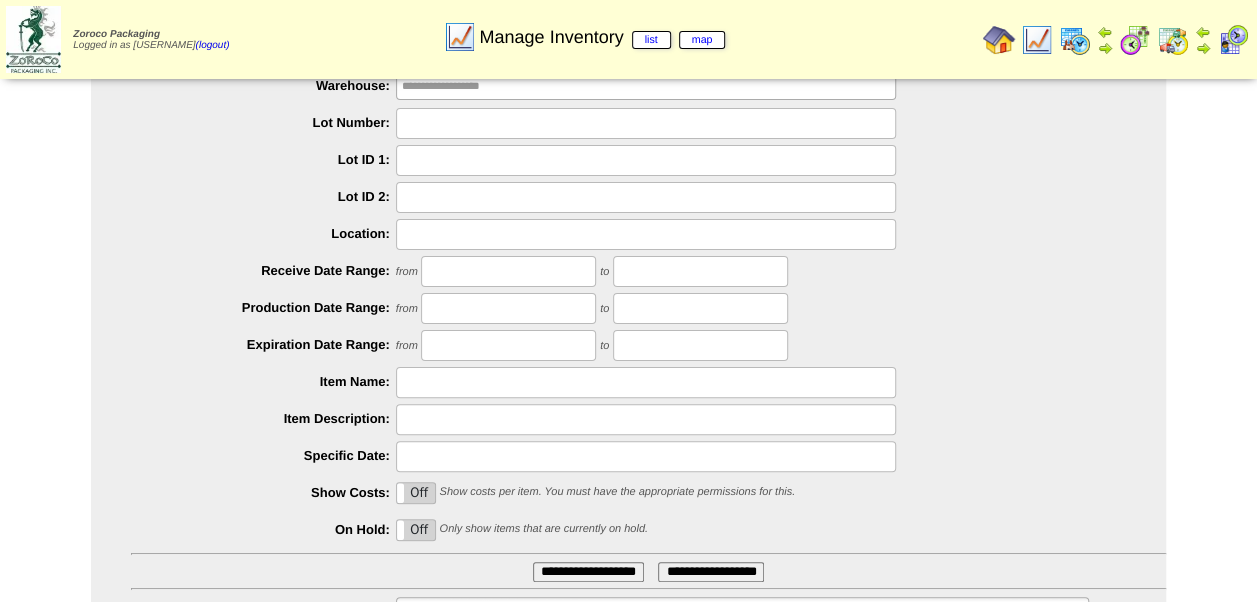 scroll, scrollTop: 232, scrollLeft: 0, axis: vertical 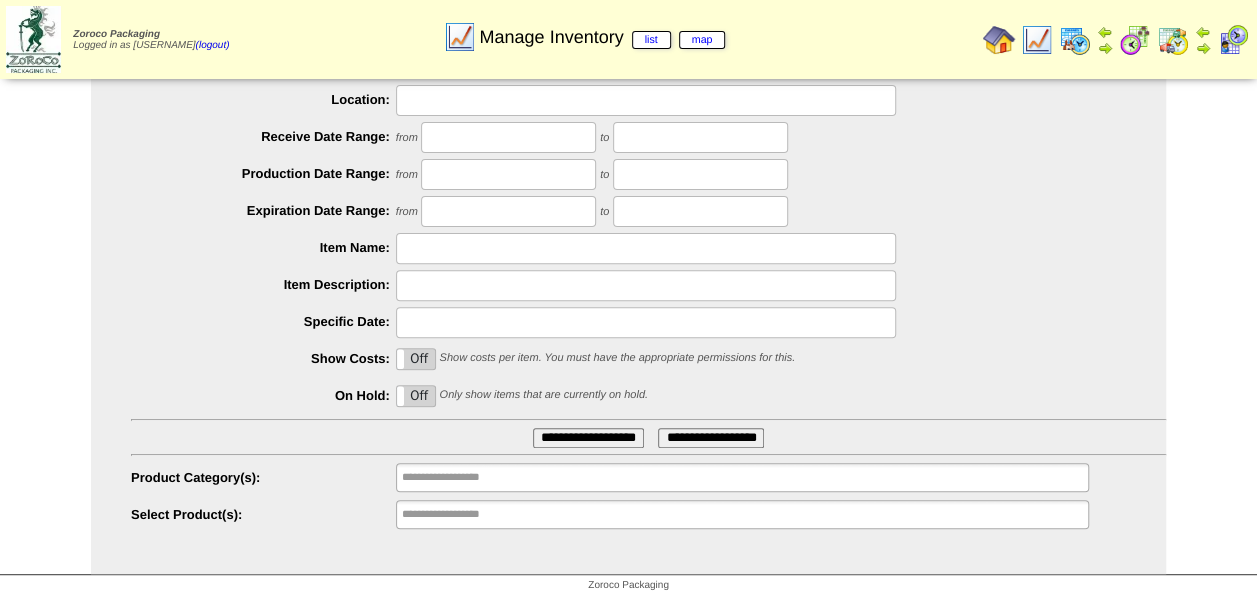 click on "**********" at bounding box center [628, 215] 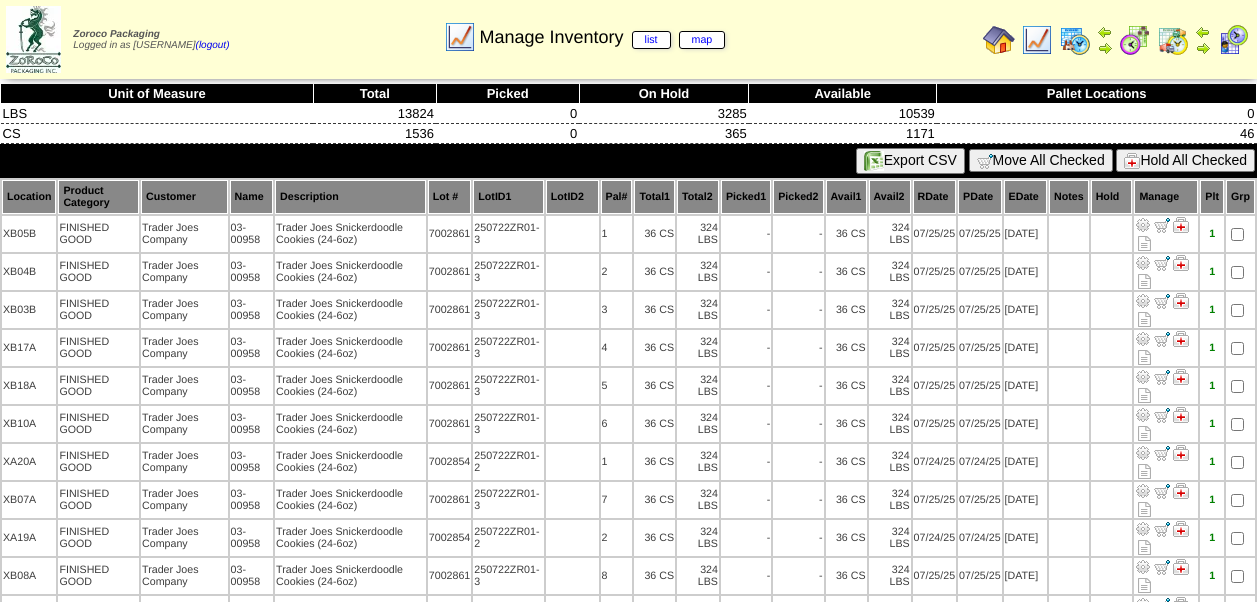 scroll, scrollTop: 0, scrollLeft: 0, axis: both 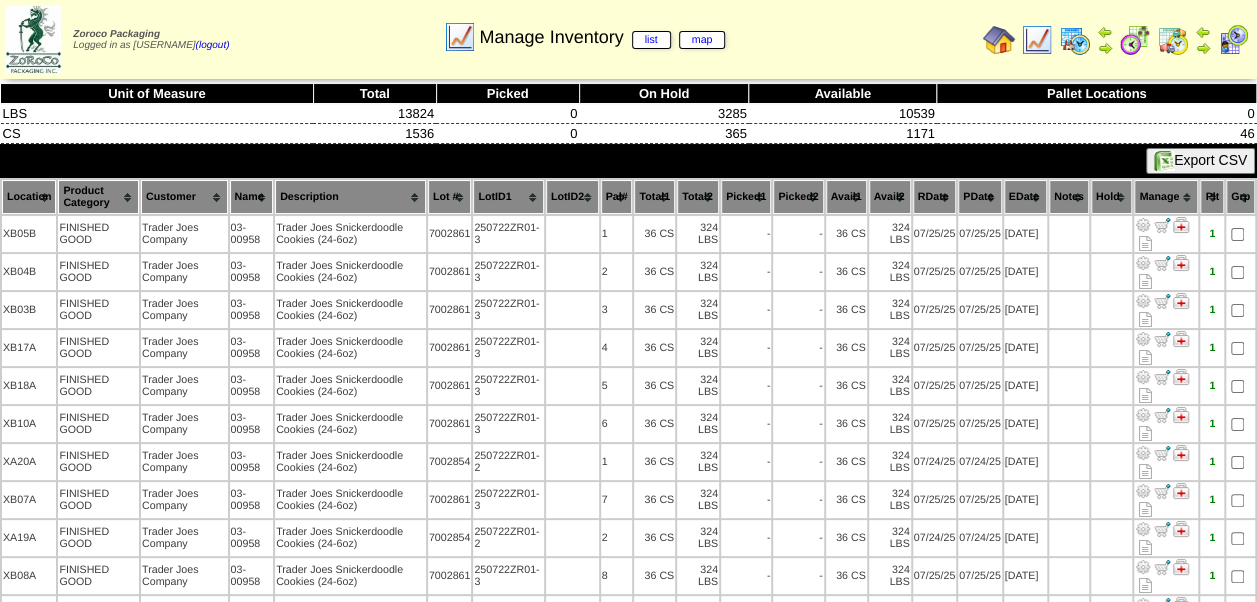 click on "Hold" at bounding box center [1112, 197] 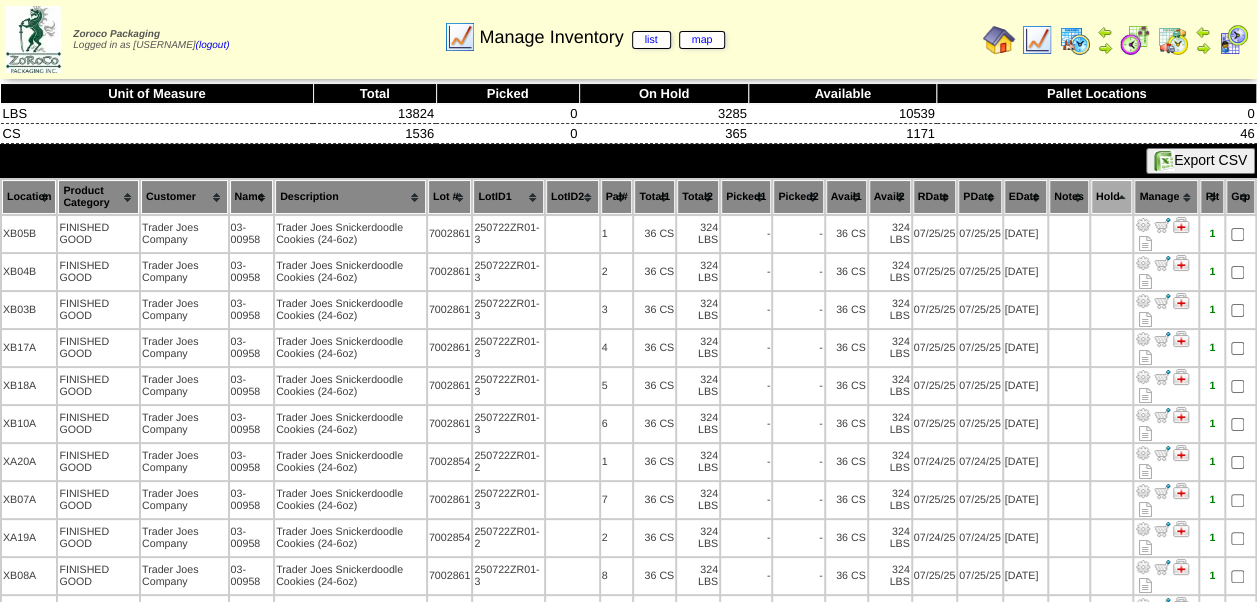 click on "Hold" at bounding box center [1112, 197] 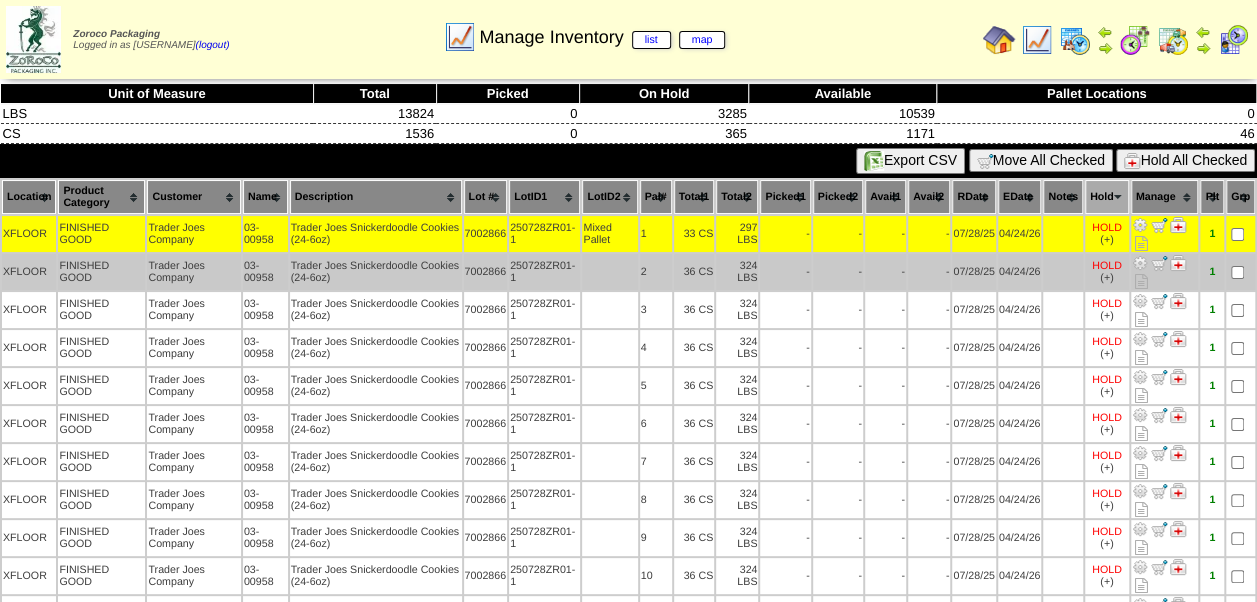 click at bounding box center (1240, 272) 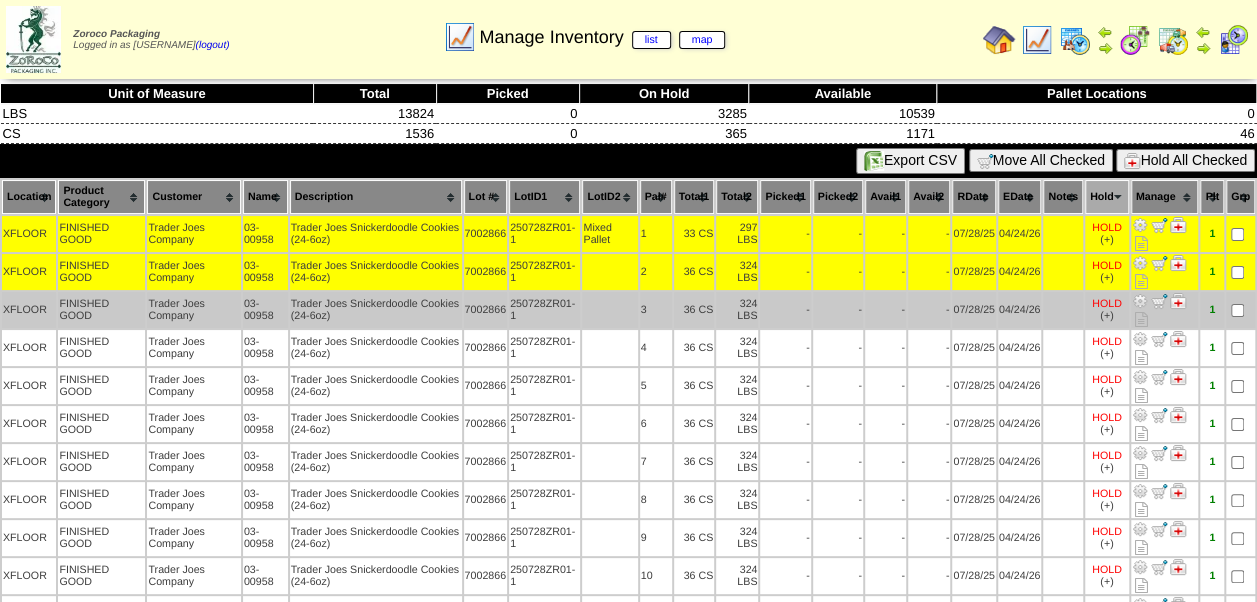 click at bounding box center [1240, 310] 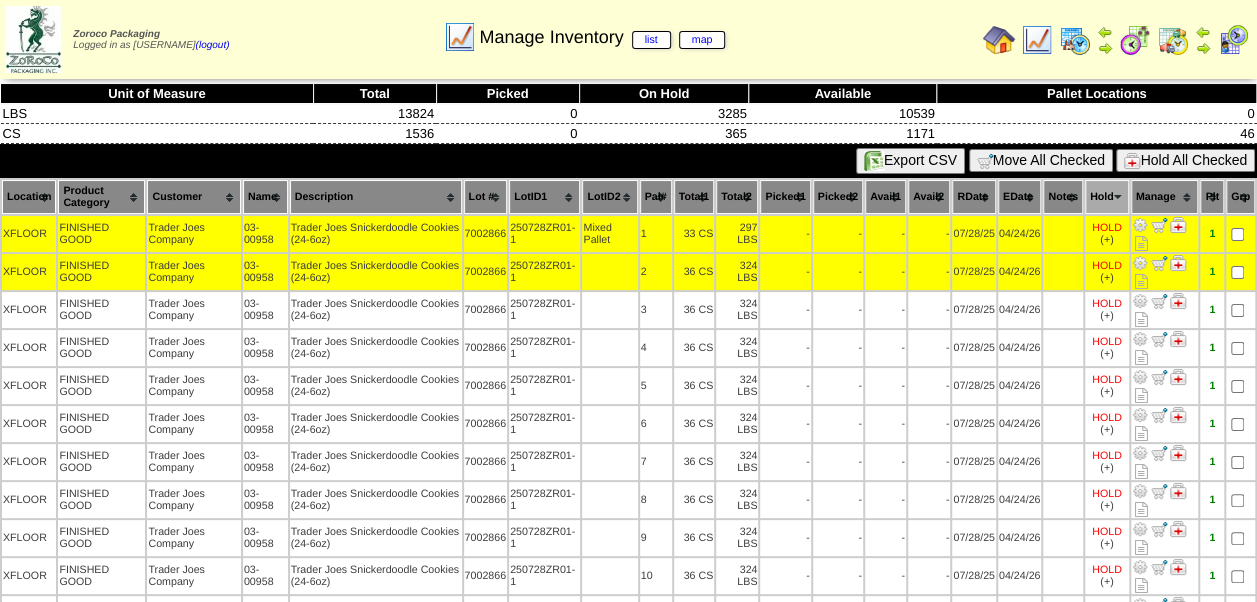 click on "Location
Product Category
Customer
Name
Description
Lot #
LotID1
LotID2
1 -" at bounding box center (628, 1071) 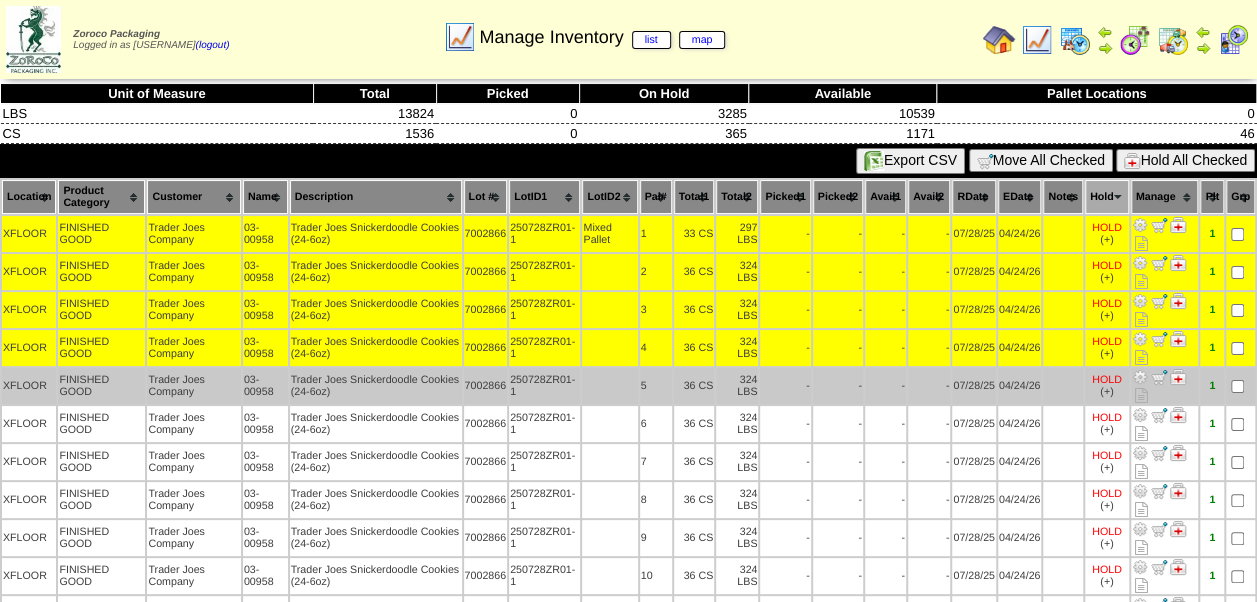 click at bounding box center (1240, 386) 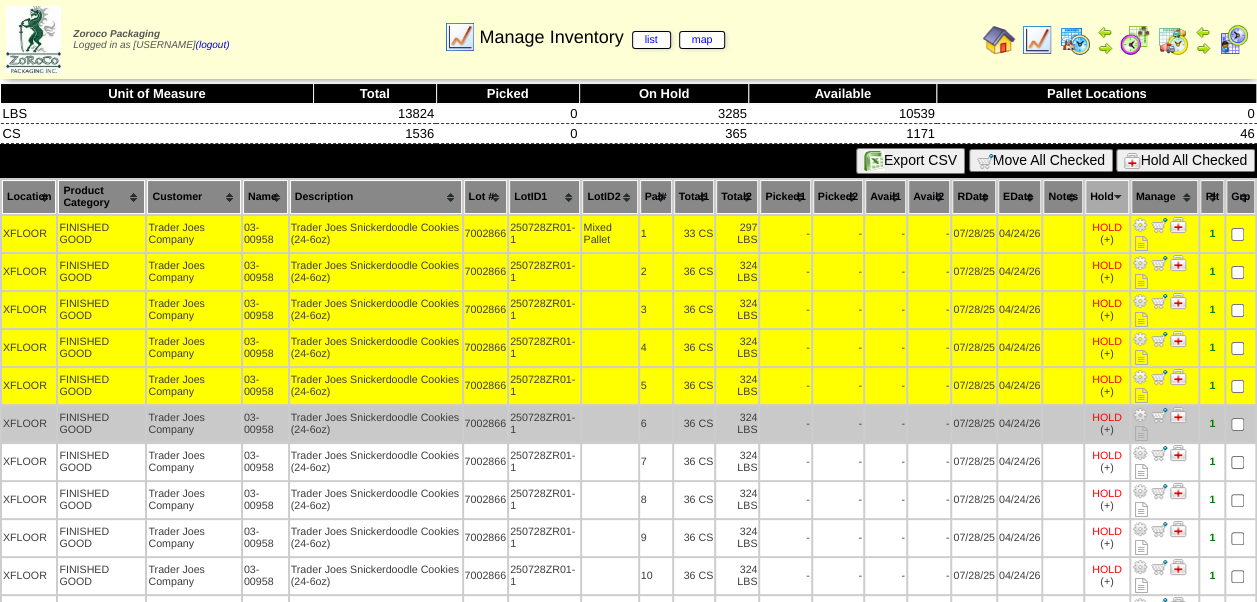 click at bounding box center [1240, 424] 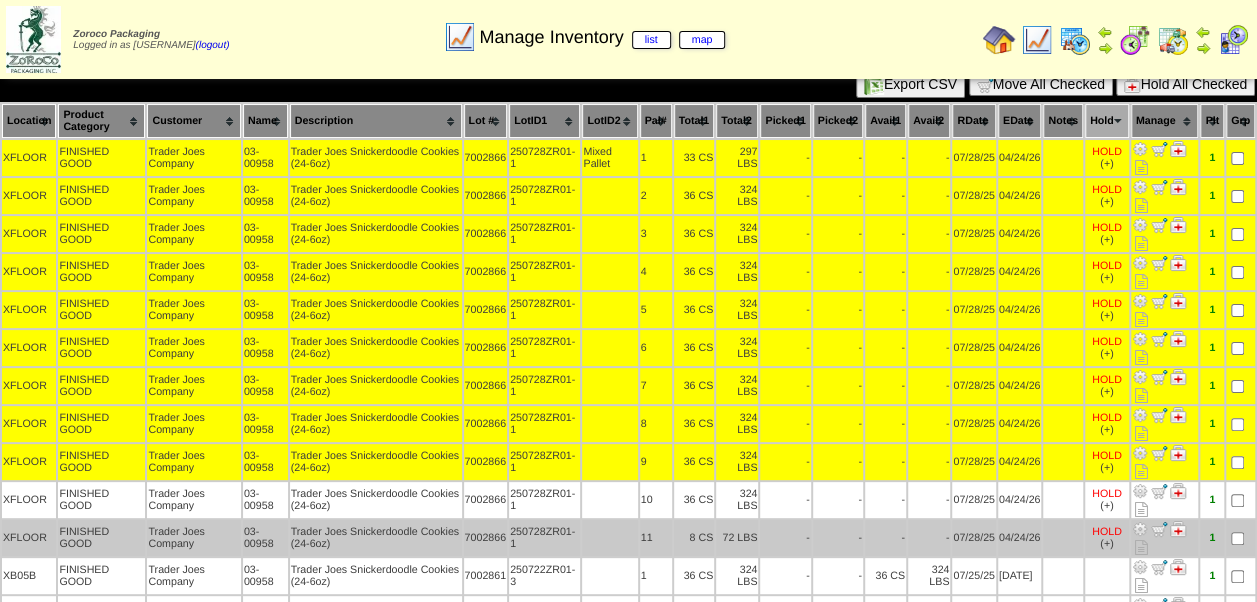 scroll, scrollTop: 100, scrollLeft: 0, axis: vertical 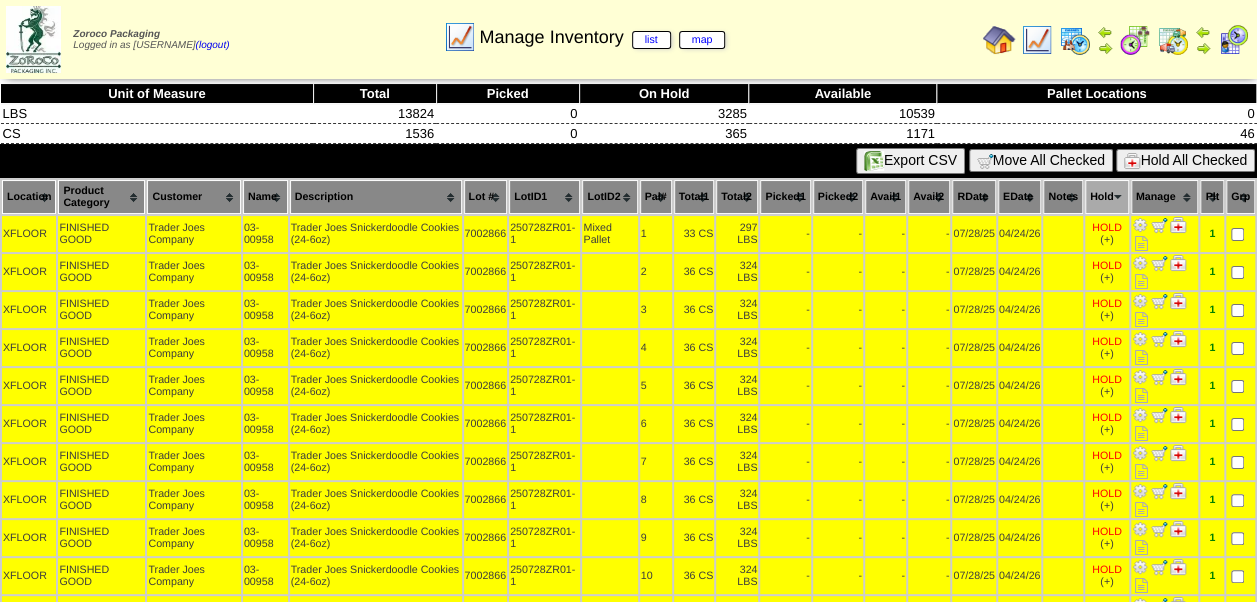 click on "Hold All Checked" at bounding box center [1185, 160] 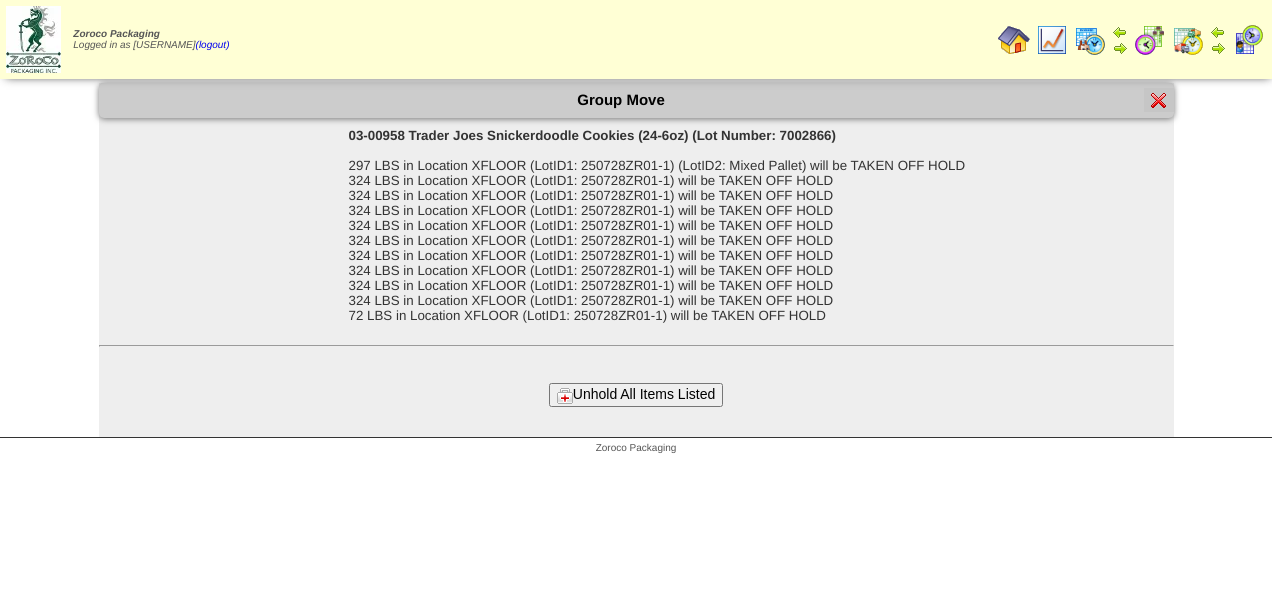 scroll, scrollTop: 0, scrollLeft: 0, axis: both 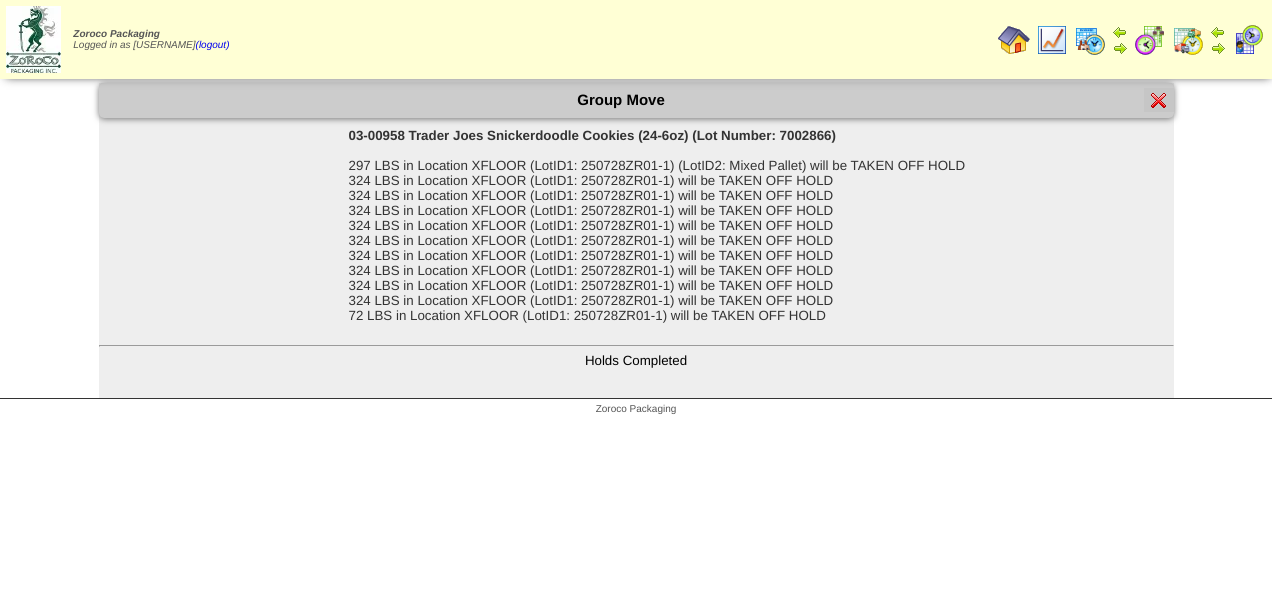 click at bounding box center [1159, 100] 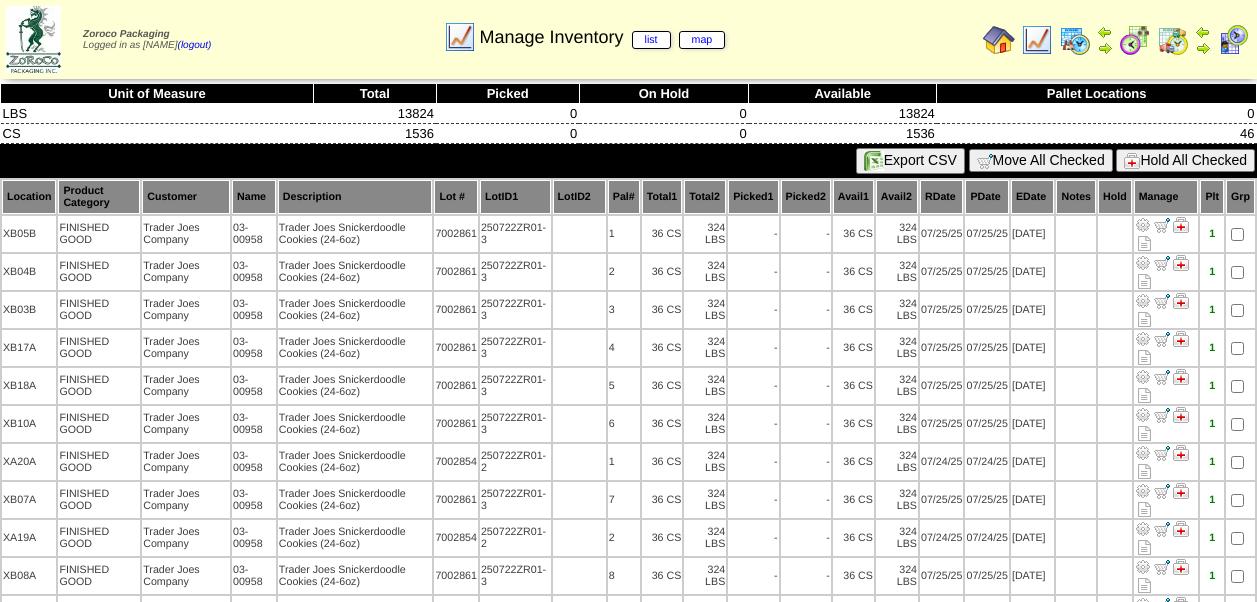 scroll, scrollTop: 0, scrollLeft: 0, axis: both 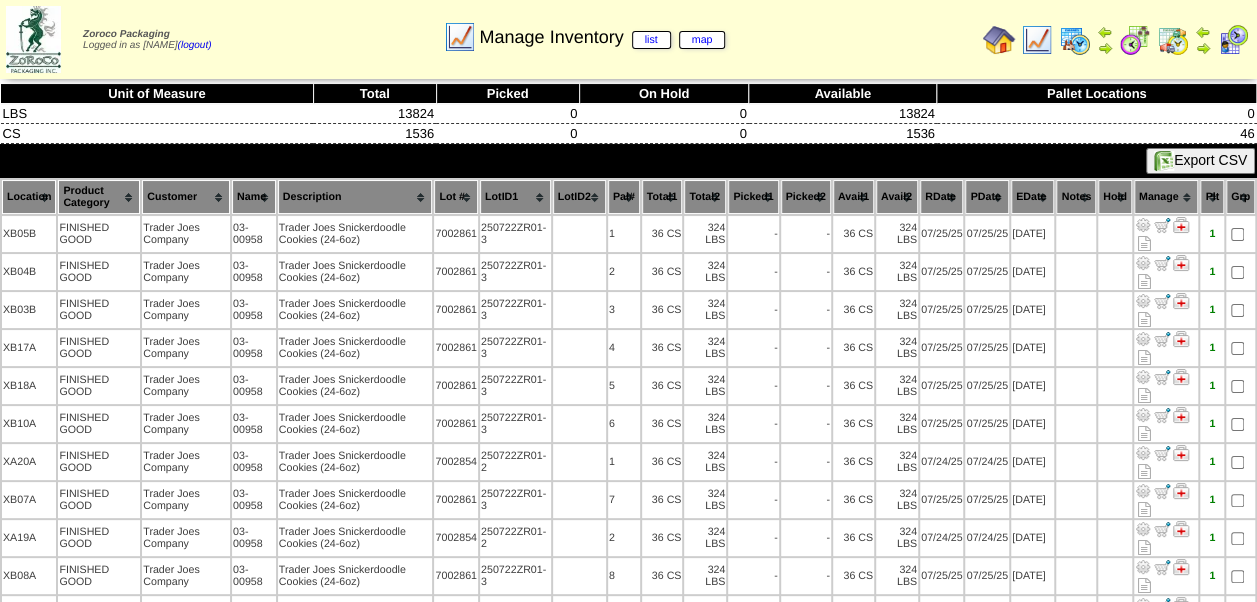 click at bounding box center (1037, 40) 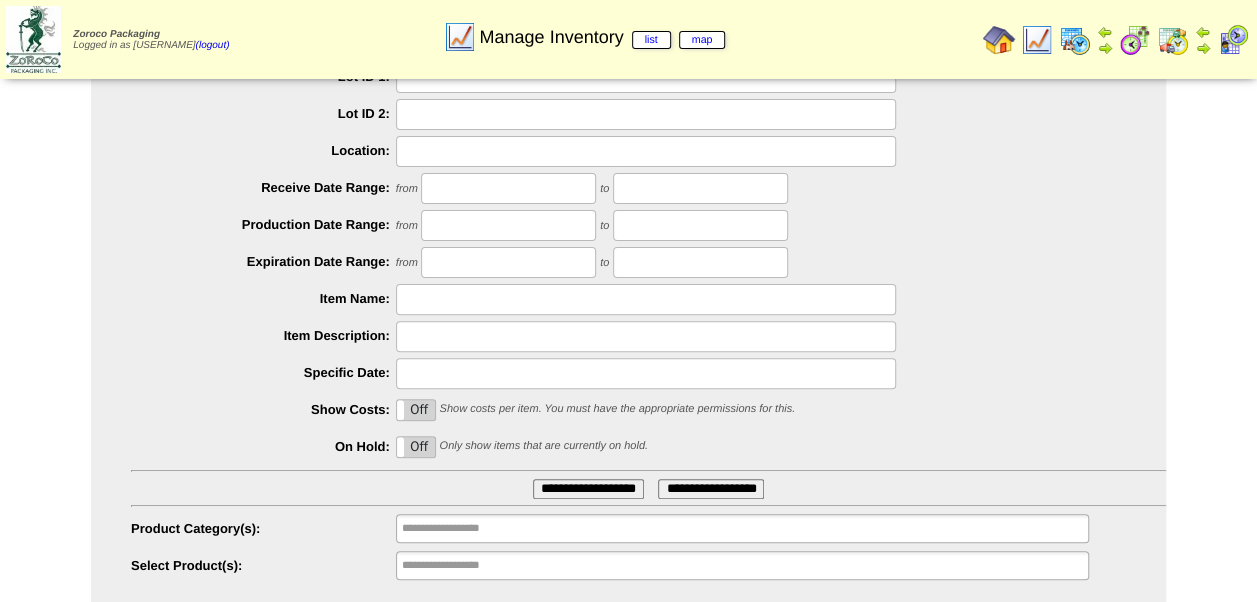 scroll, scrollTop: 200, scrollLeft: 0, axis: vertical 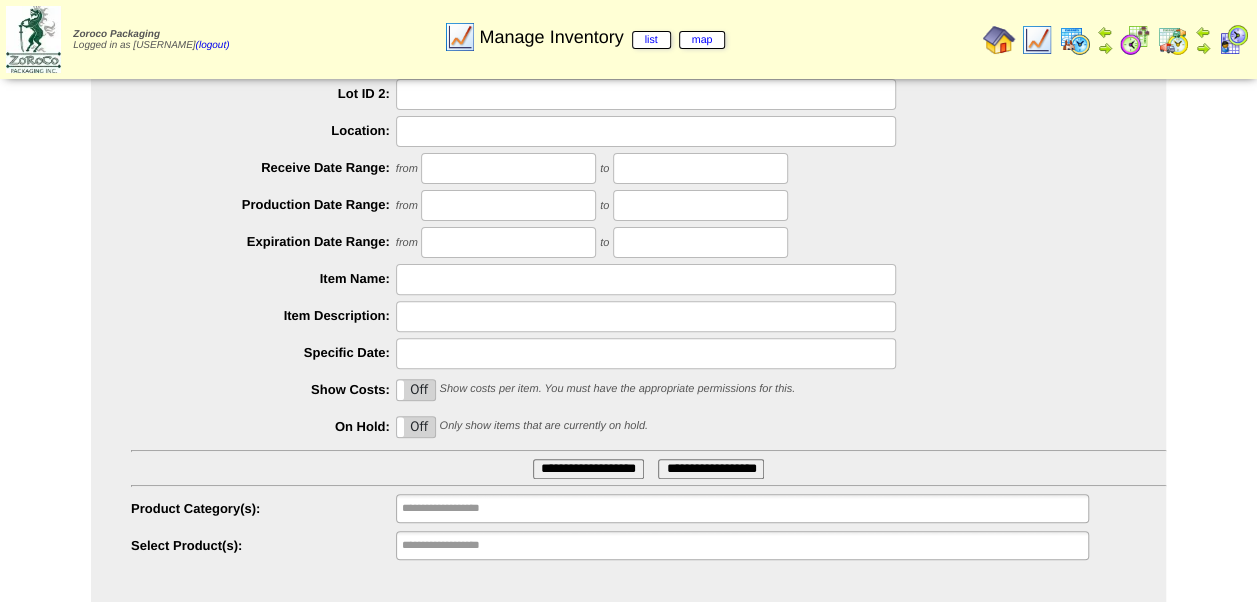 click on "On Off
Only show items that are currently on hold." at bounding box center [648, 427] 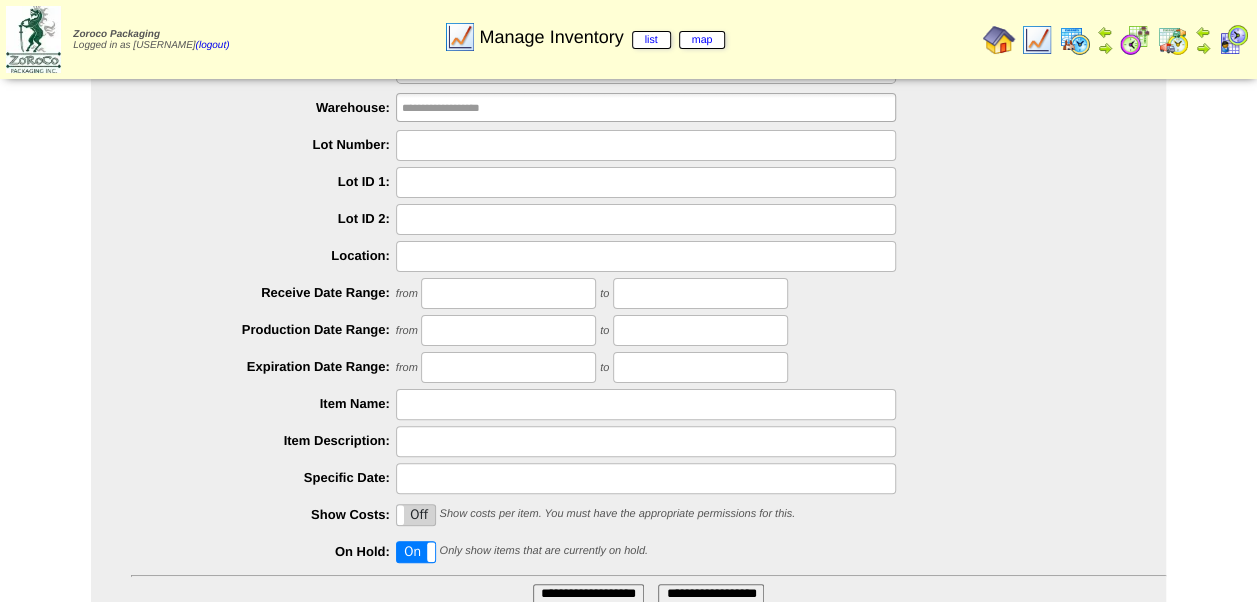 scroll, scrollTop: 0, scrollLeft: 0, axis: both 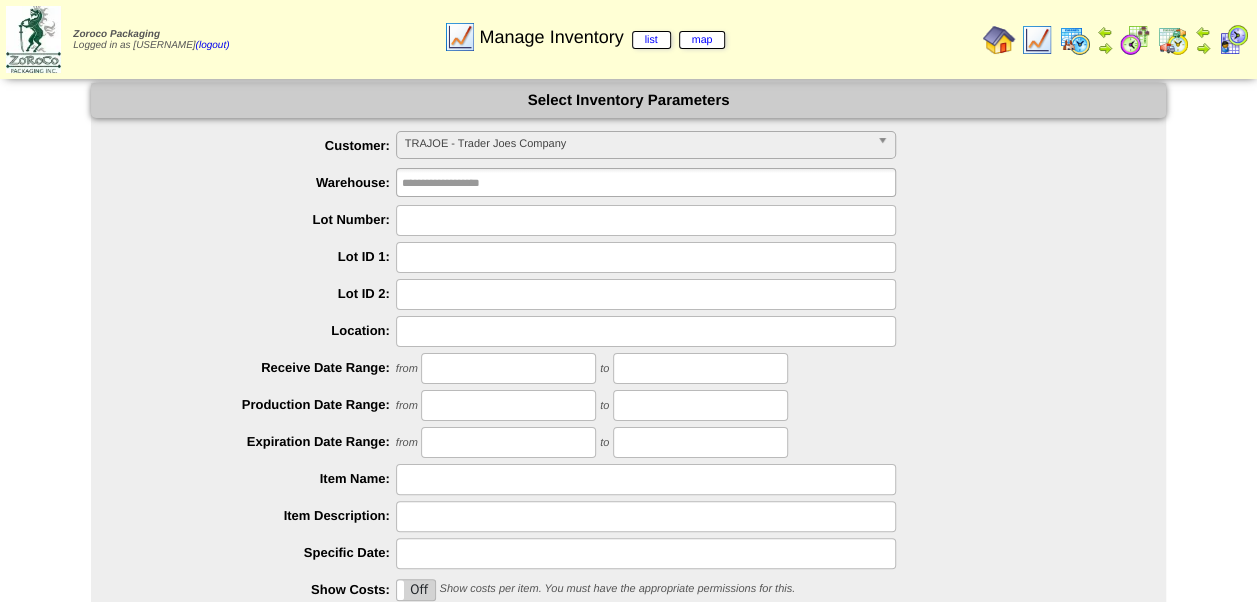 click on "TRAJOE - Trader Joes Company" at bounding box center [637, 144] 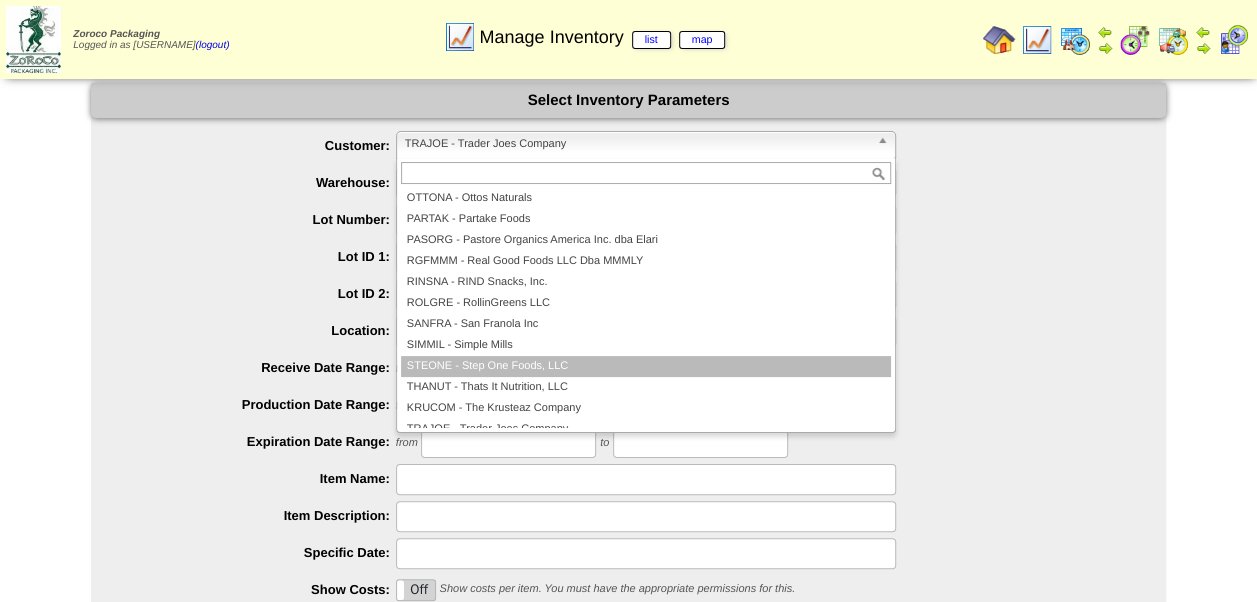 scroll, scrollTop: 390, scrollLeft: 0, axis: vertical 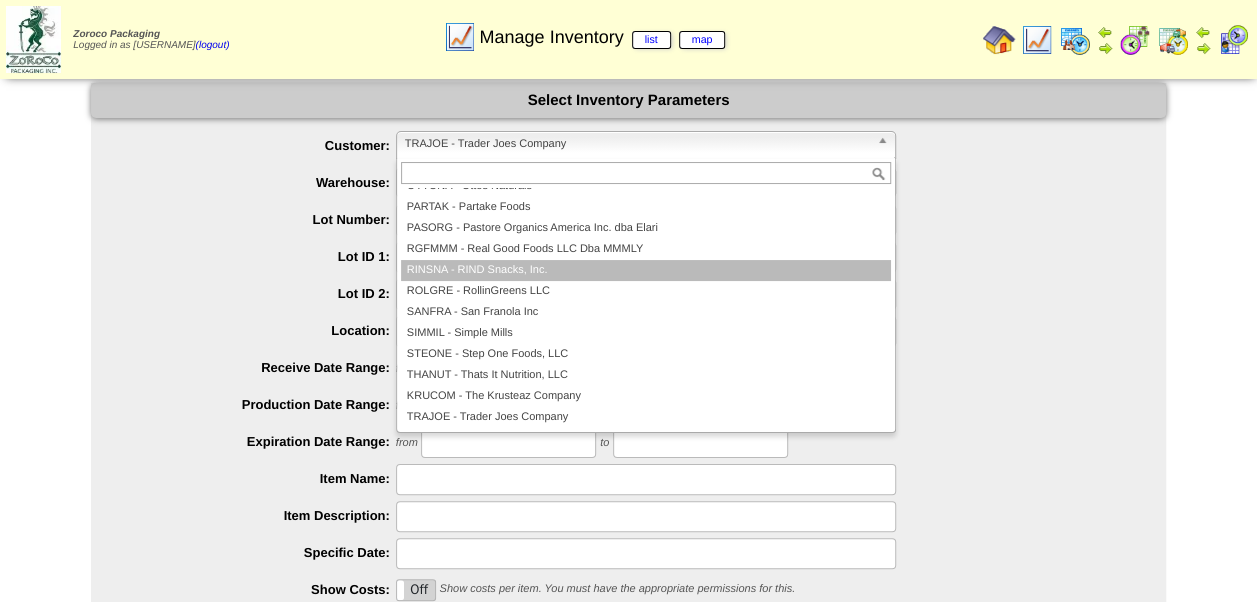 click on "RINSNA - RIND Snacks, Inc." at bounding box center [646, 270] 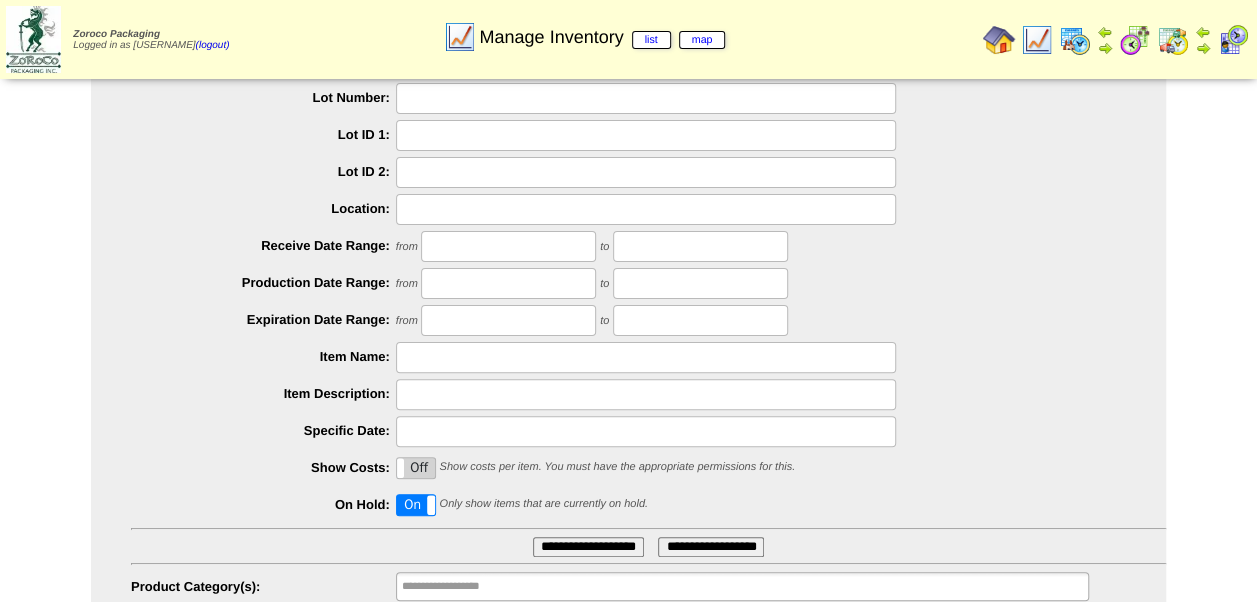 scroll, scrollTop: 232, scrollLeft: 0, axis: vertical 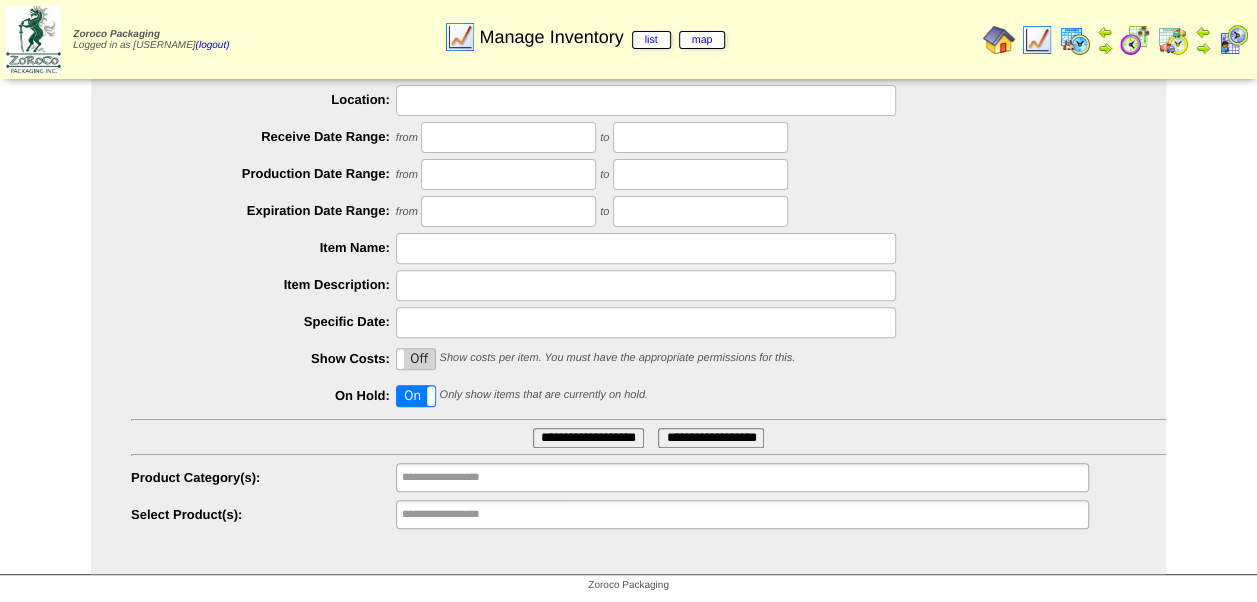click on "**********" at bounding box center [588, 438] 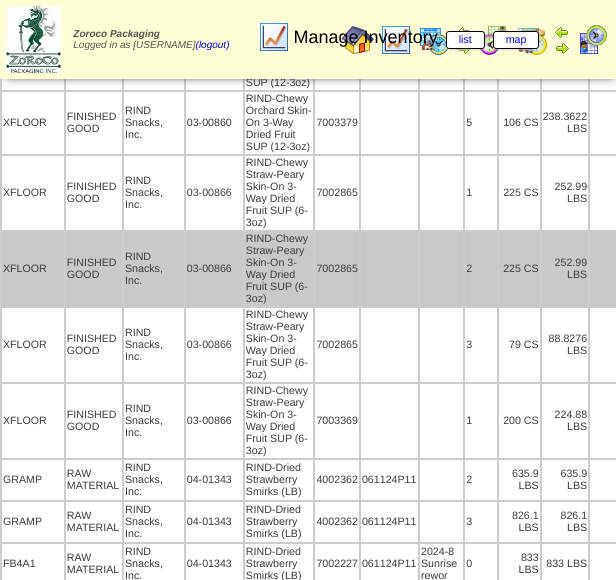 scroll, scrollTop: 472, scrollLeft: 0, axis: vertical 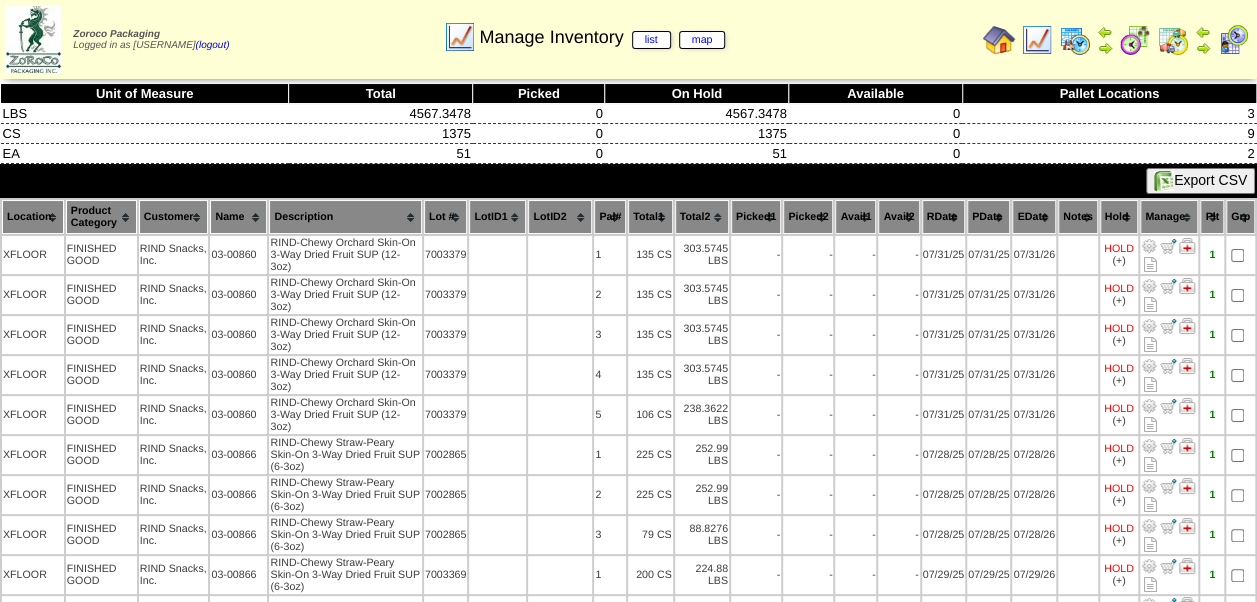 click at bounding box center (1037, 40) 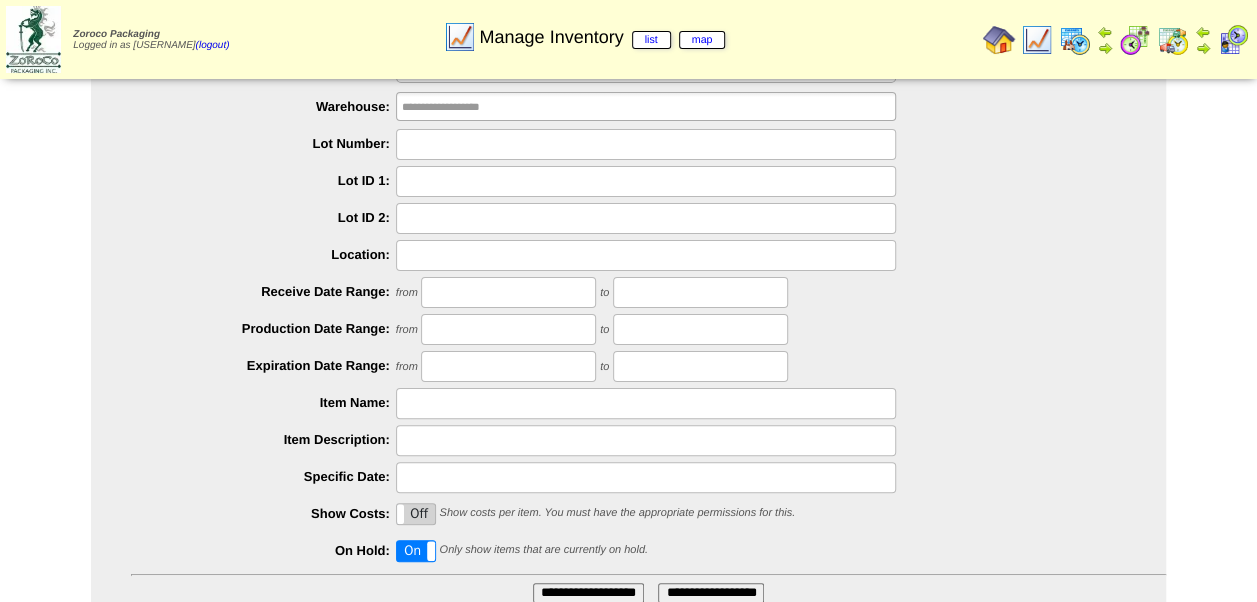 scroll, scrollTop: 200, scrollLeft: 0, axis: vertical 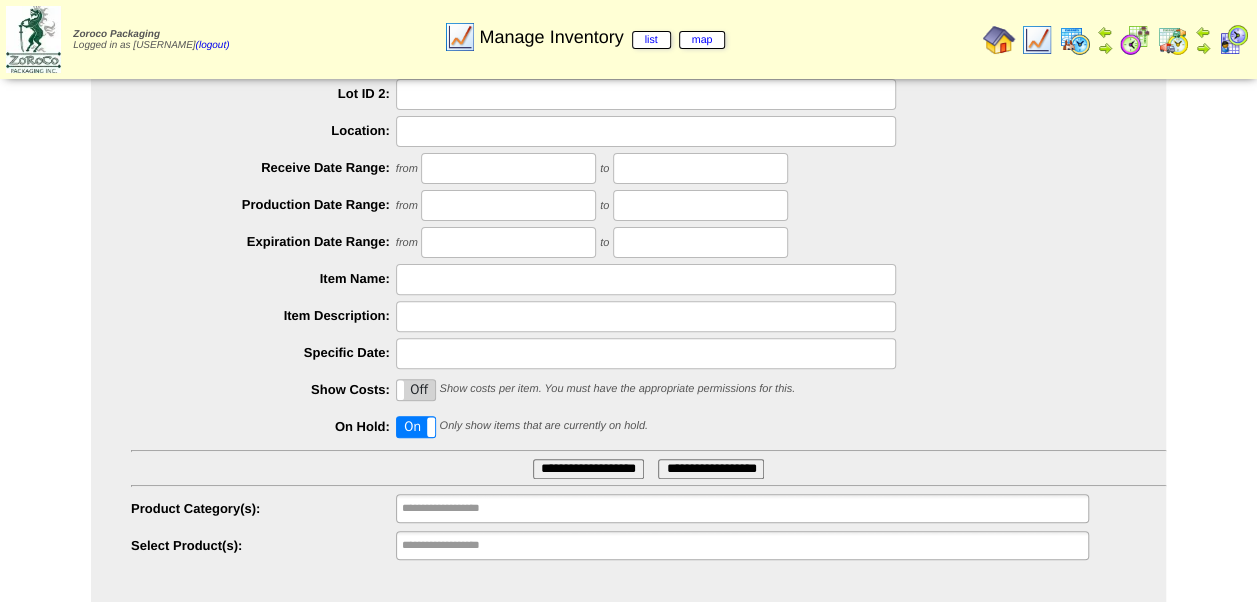 click on "On" at bounding box center [416, 427] 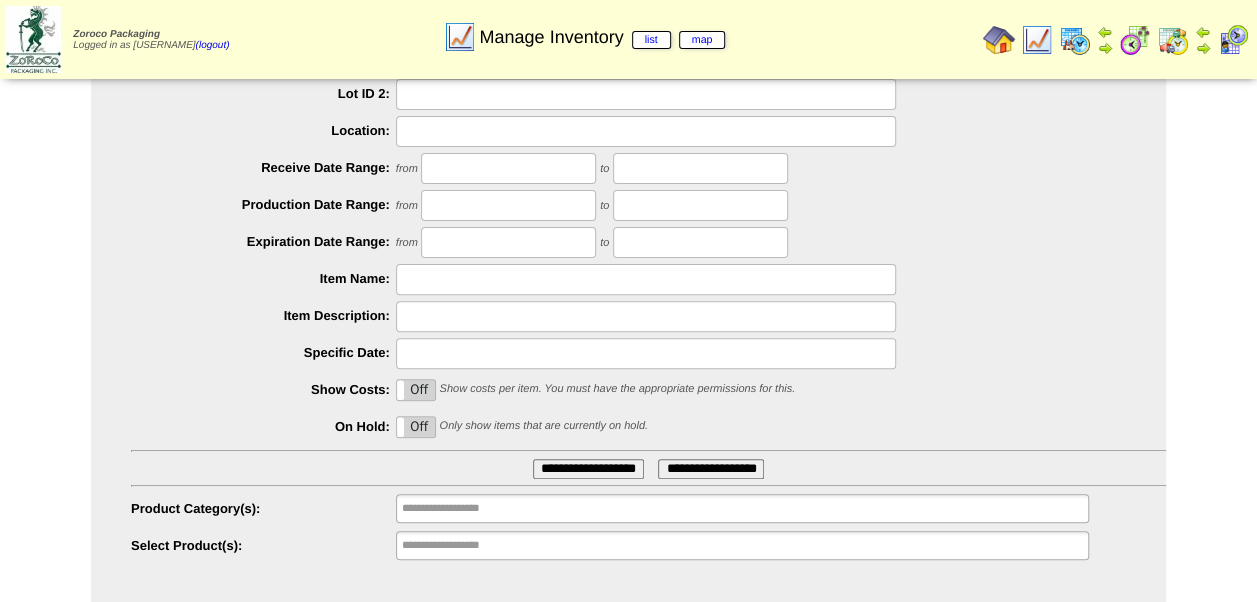 click on "**********" at bounding box center [588, 469] 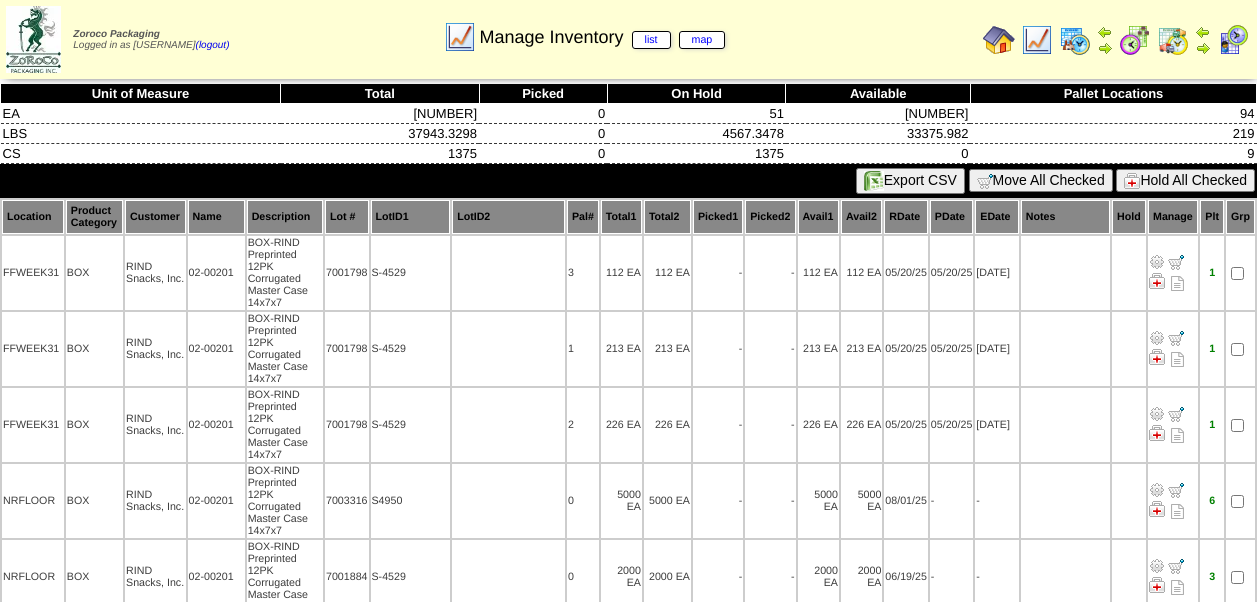 scroll, scrollTop: 0, scrollLeft: 0, axis: both 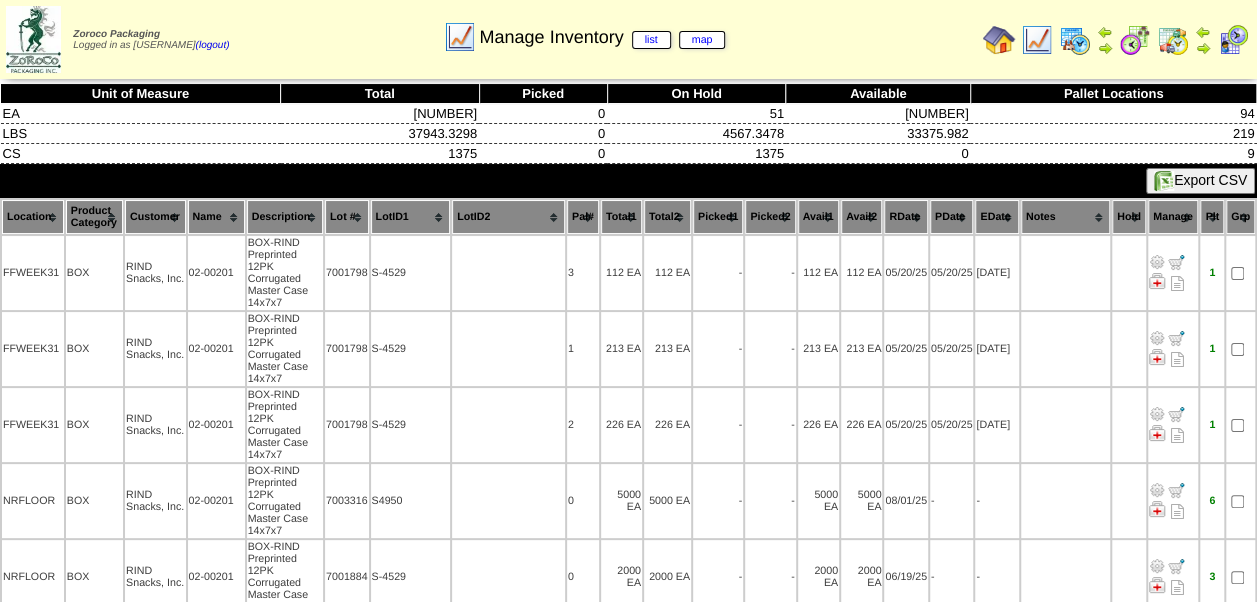 click at bounding box center [1037, 40] 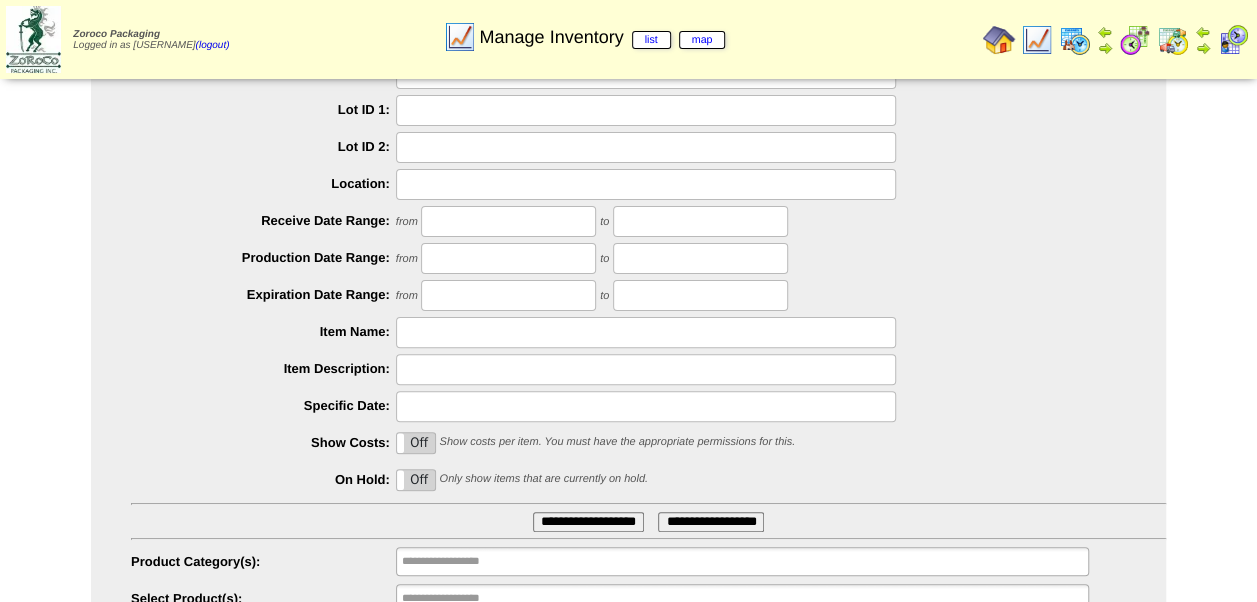 scroll, scrollTop: 232, scrollLeft: 0, axis: vertical 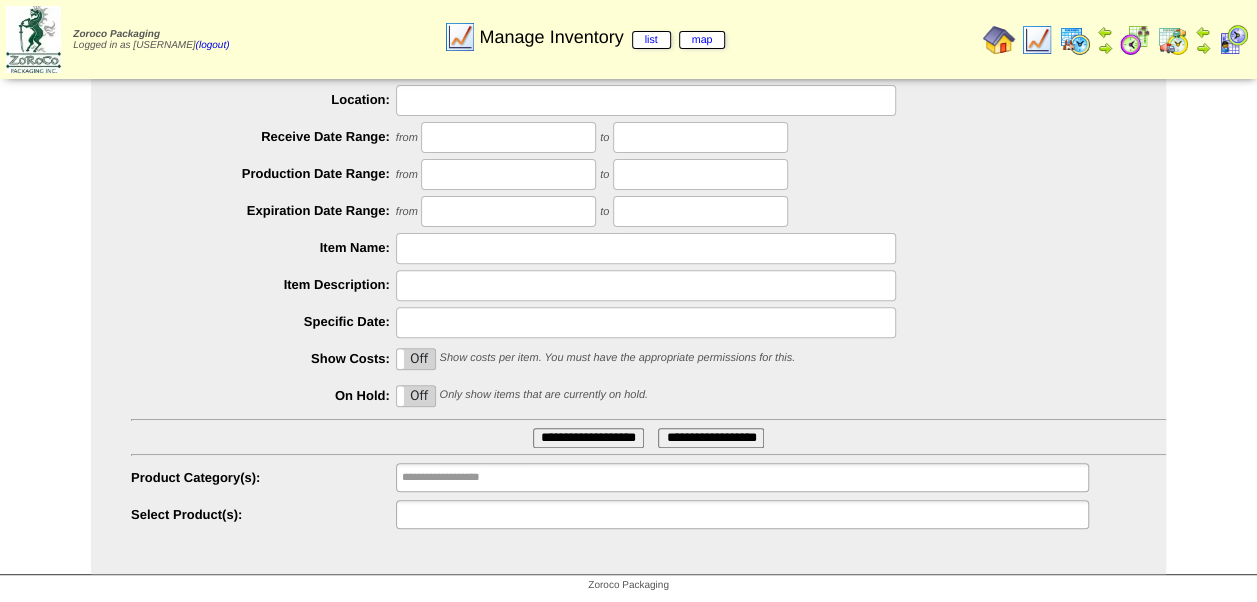 click at bounding box center (466, 514) 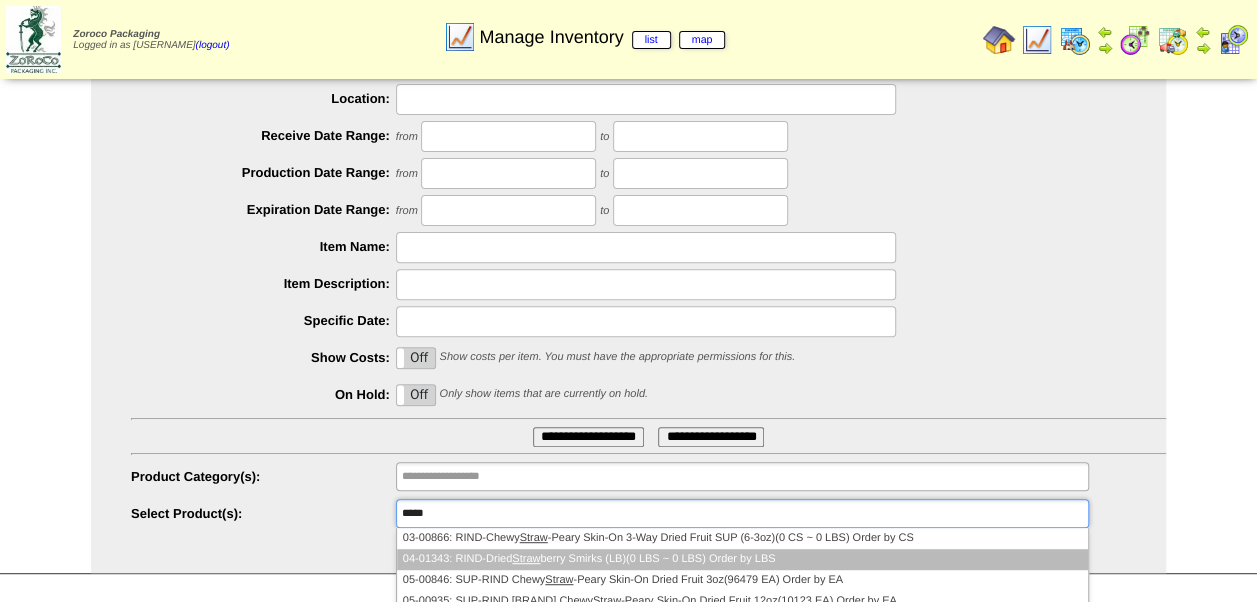type on "*****" 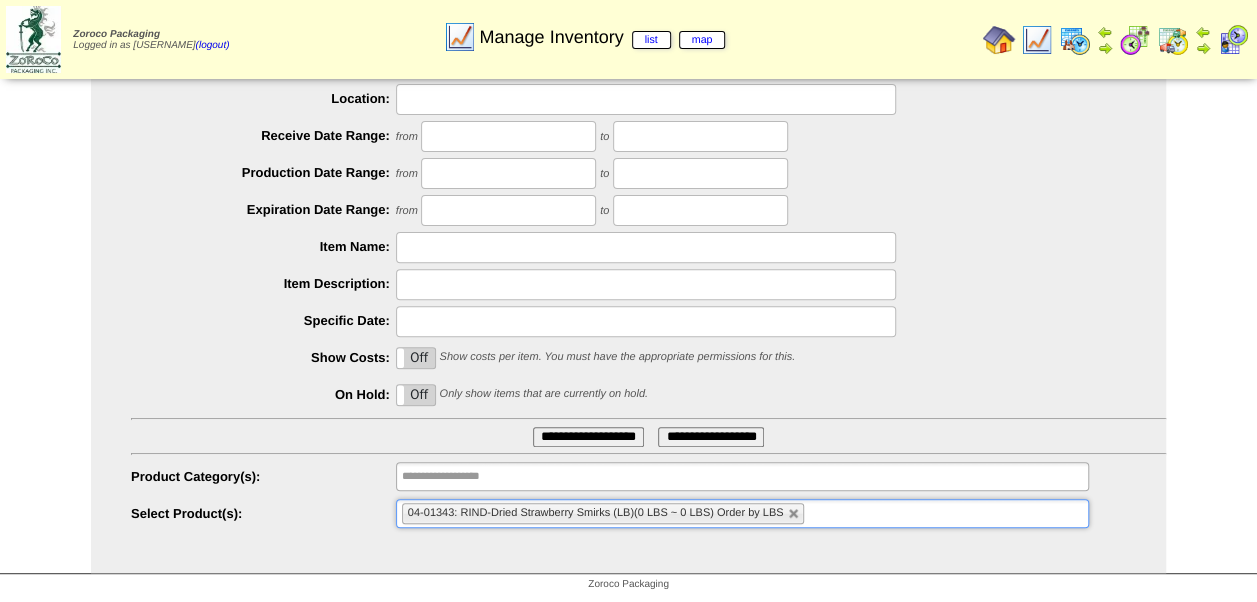click on "**********" at bounding box center [588, 437] 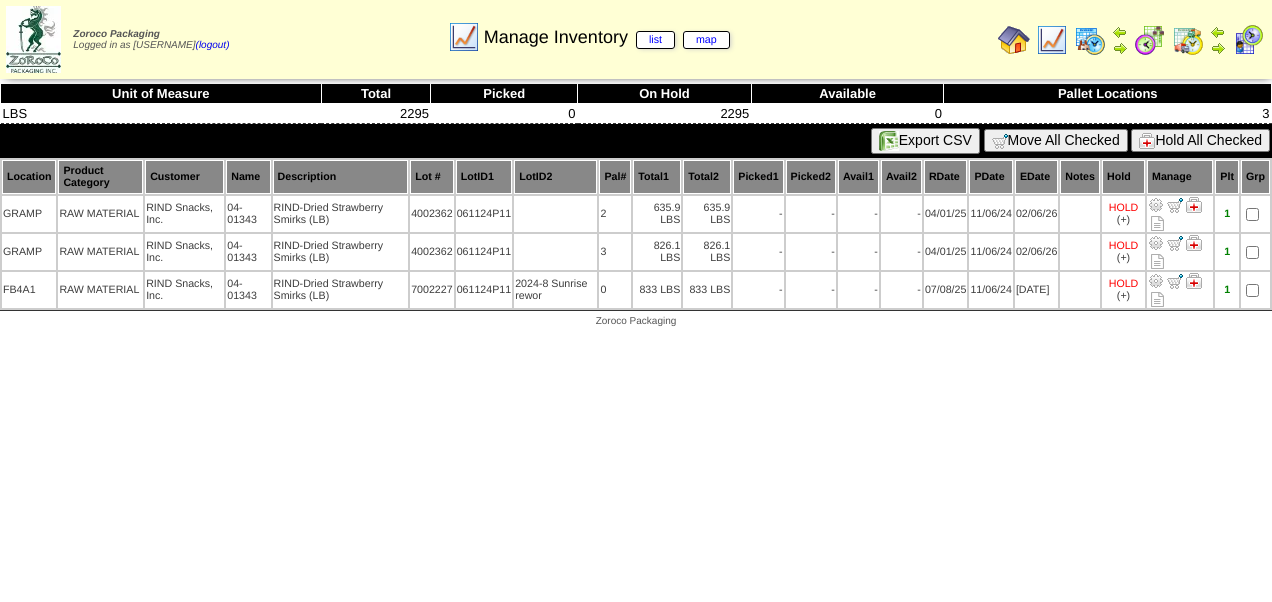 scroll, scrollTop: 0, scrollLeft: 0, axis: both 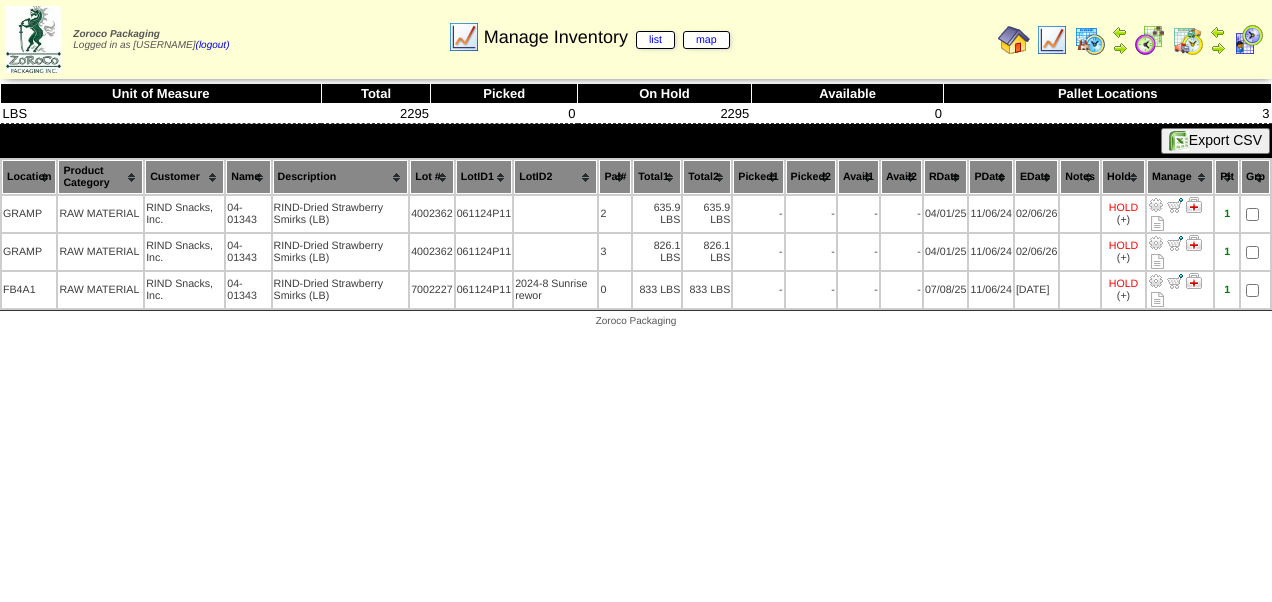 click at bounding box center (1052, 40) 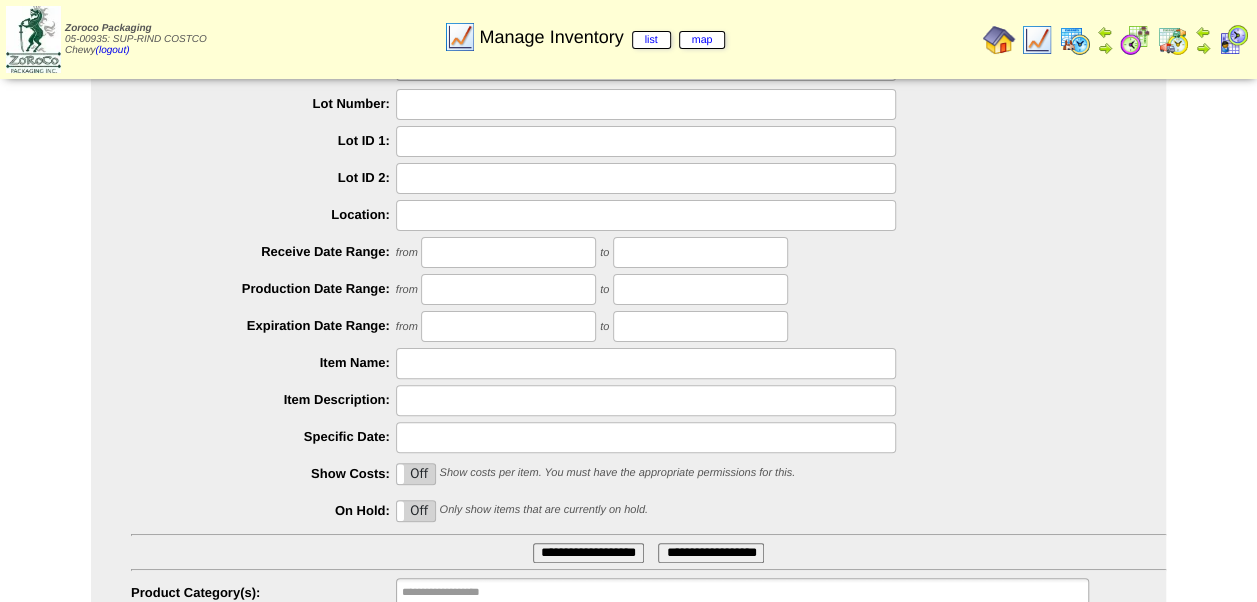 scroll, scrollTop: 232, scrollLeft: 0, axis: vertical 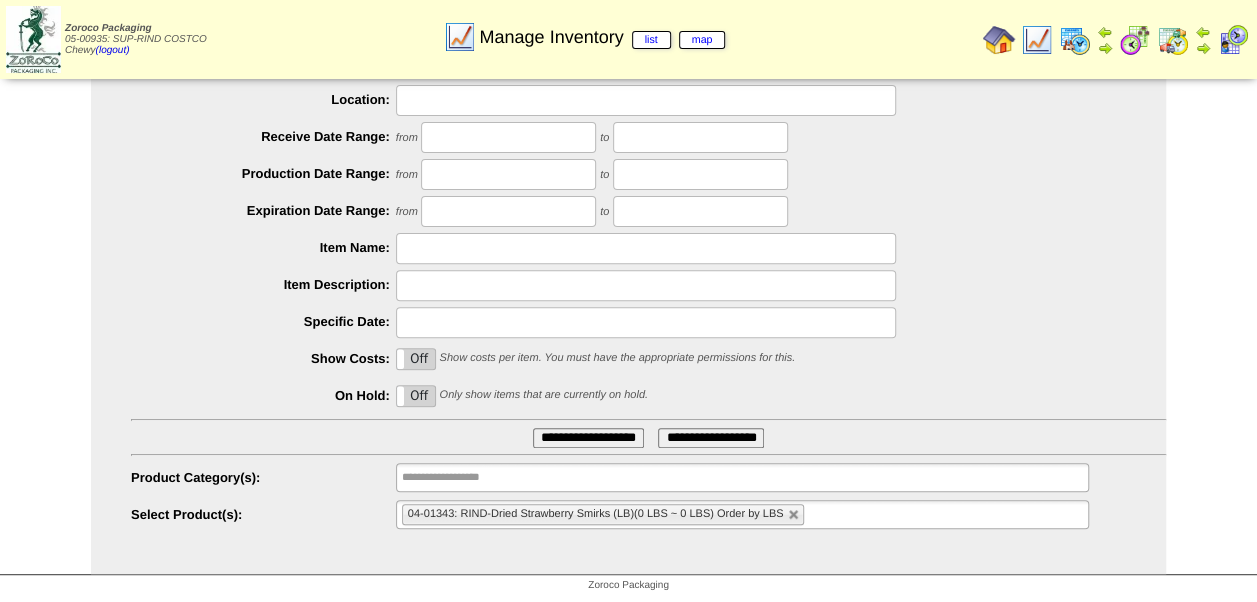 click at bounding box center (821, 514) 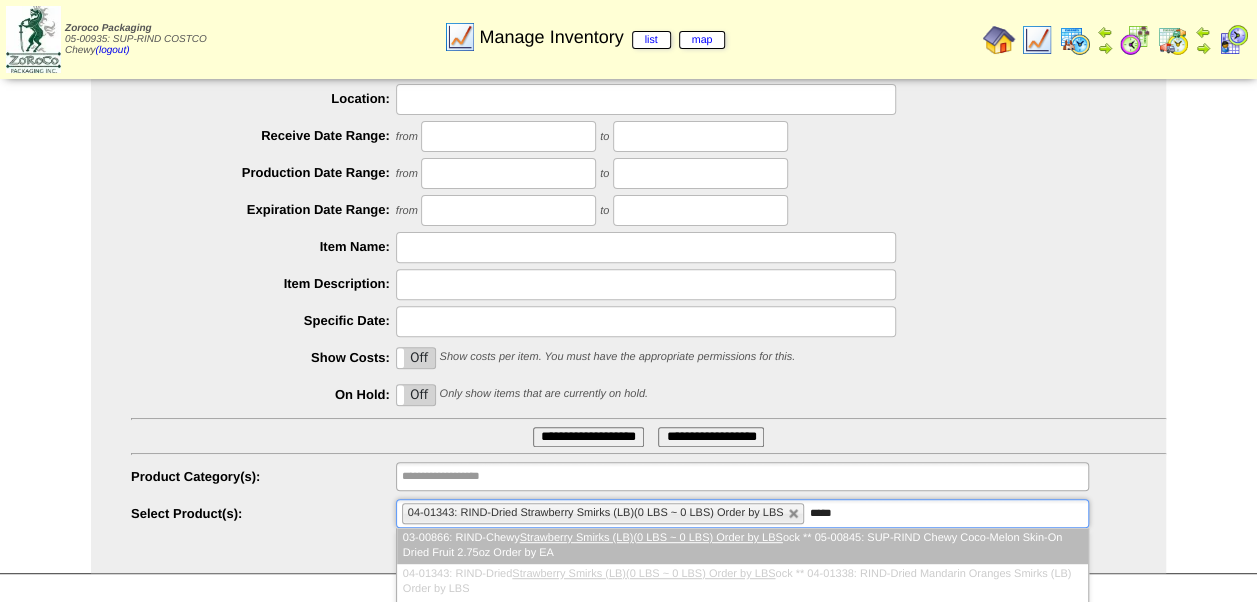 type on "*****" 